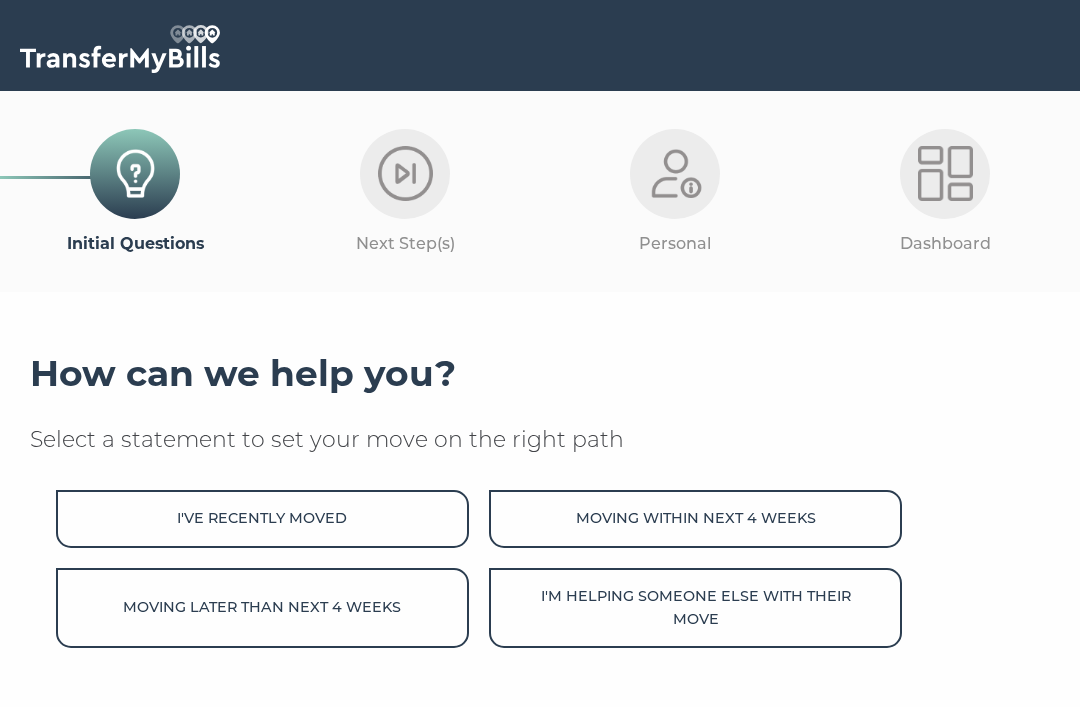 scroll, scrollTop: 125, scrollLeft: 0, axis: vertical 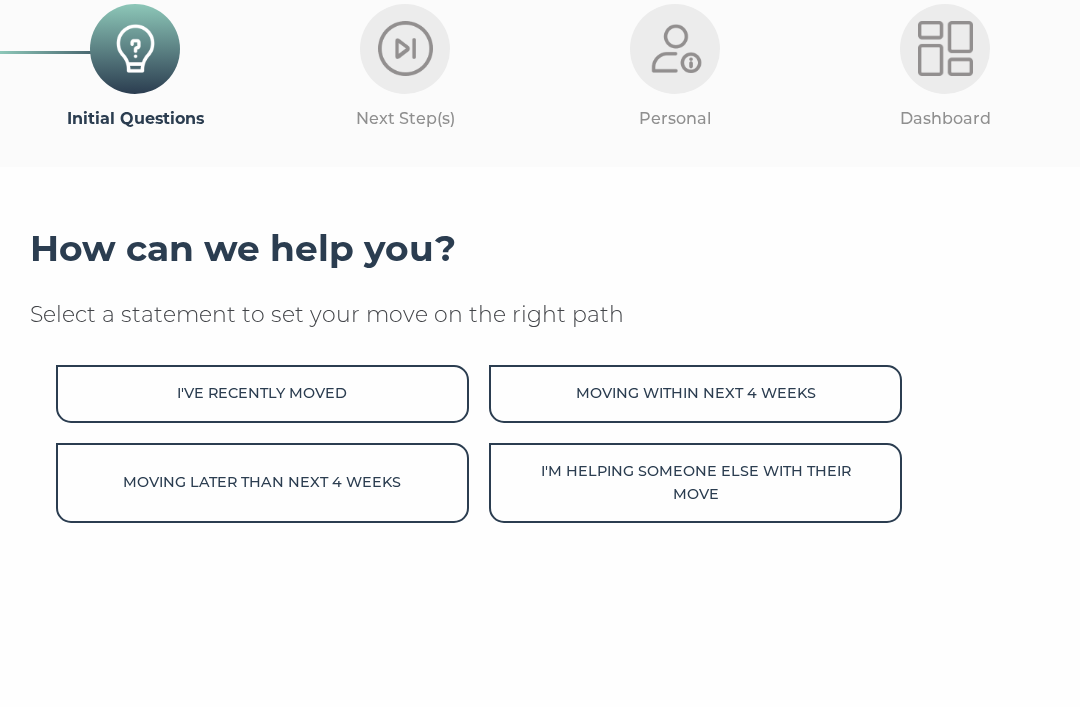 click on "Moving within next 4 weeks" at bounding box center (695, 393) 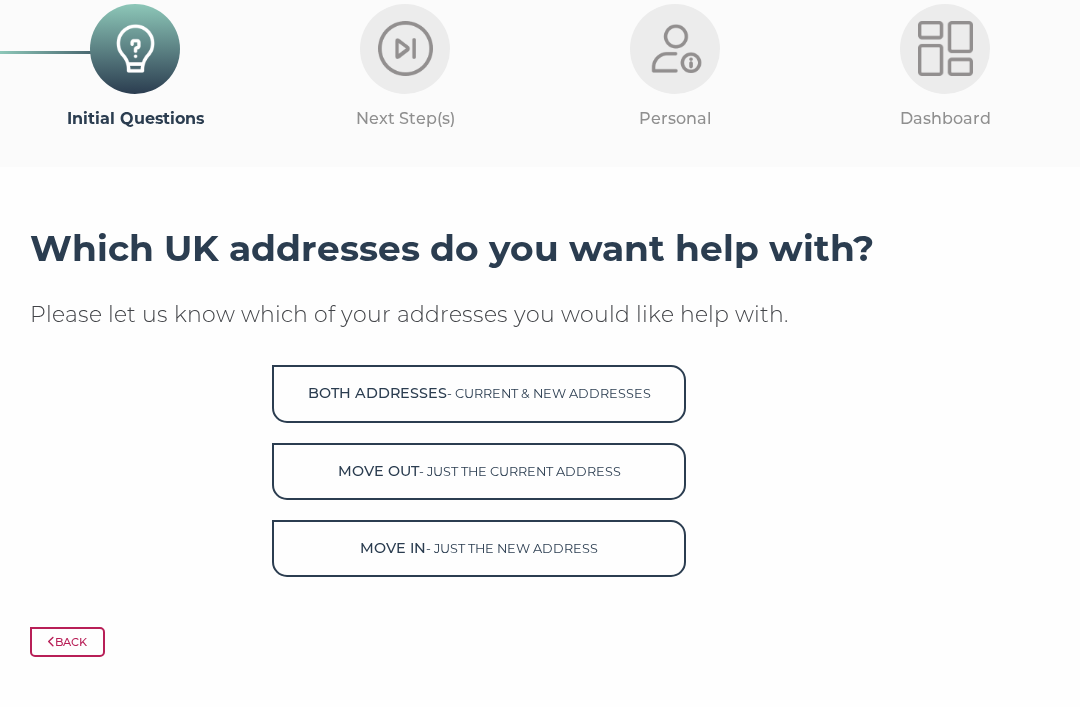 click on "- current & new addresses" at bounding box center (549, 393) 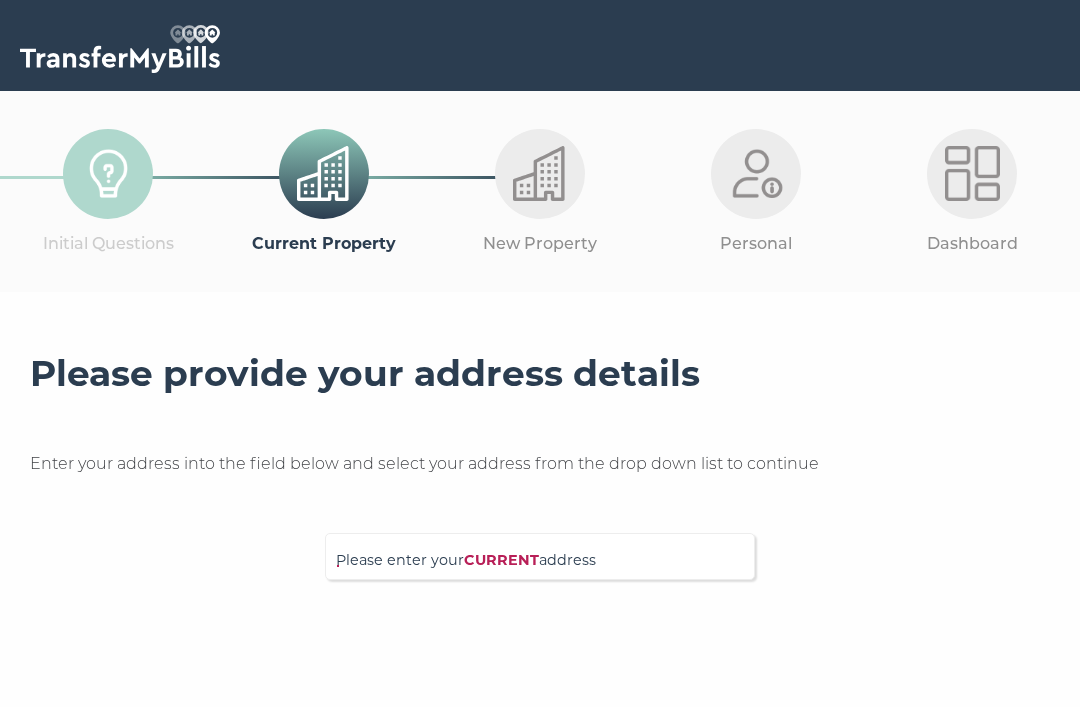 scroll, scrollTop: 0, scrollLeft: 0, axis: both 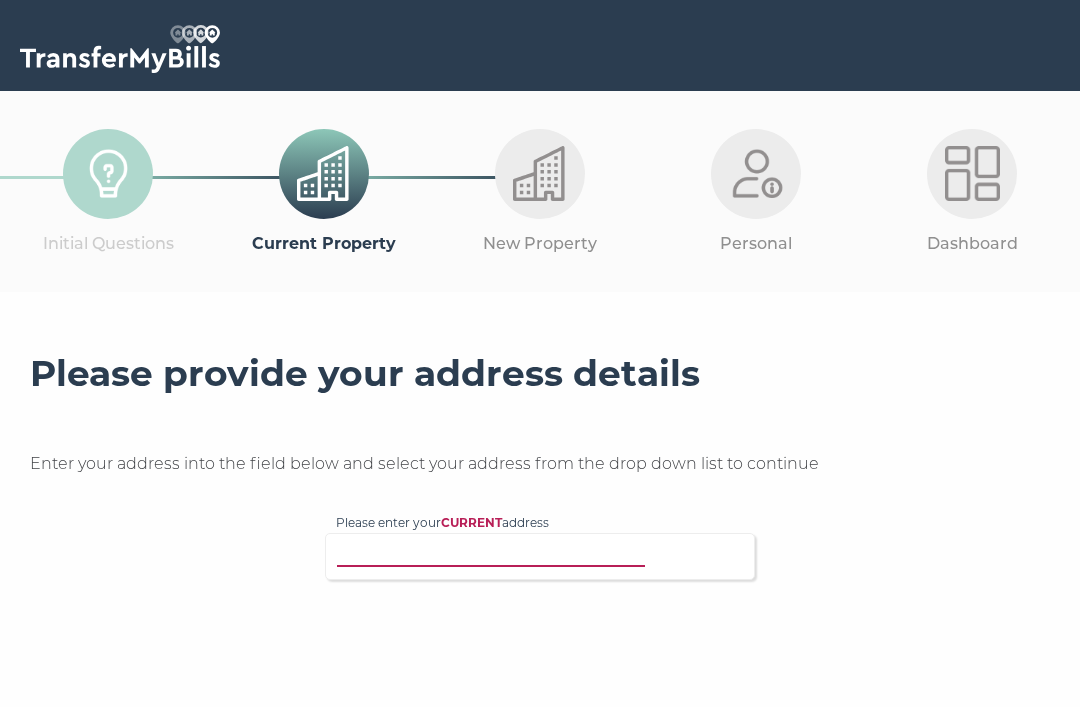 click on "Please enter your  CURRENT  address" at bounding box center (551, 554) 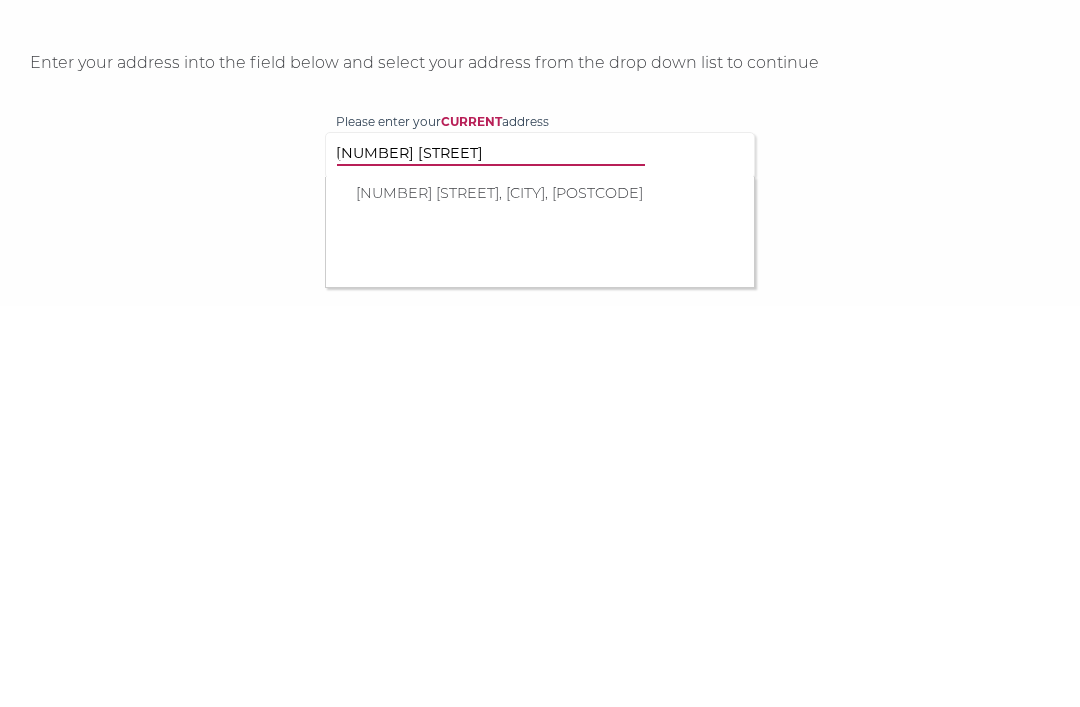 type on "[NUMBER] [STREET]" 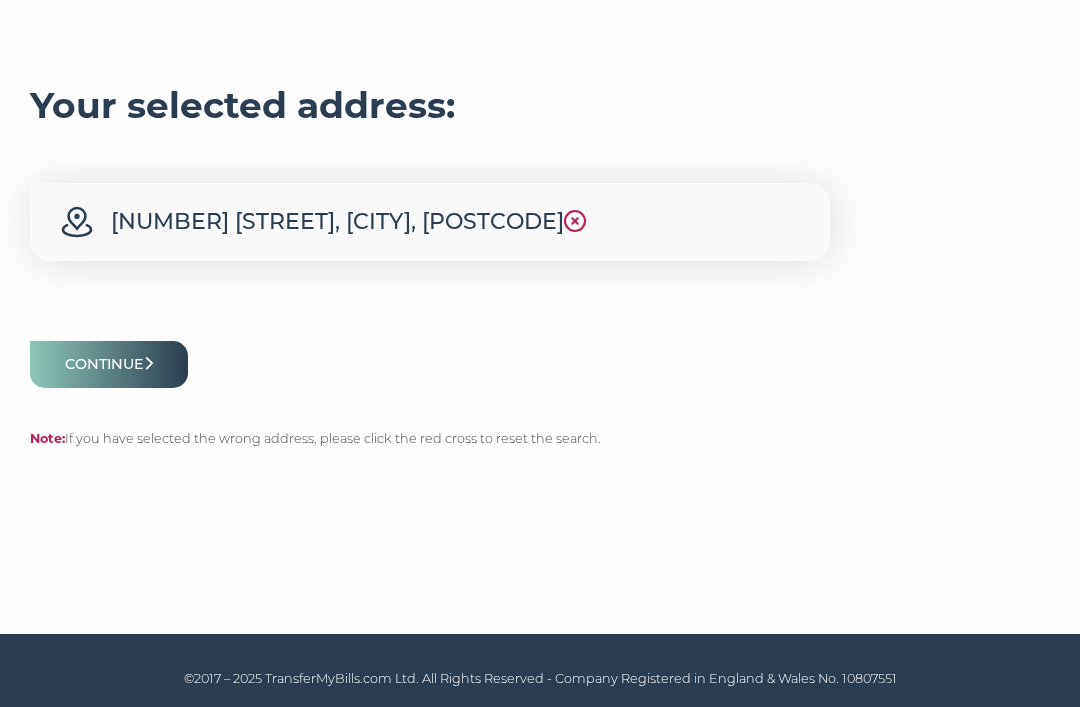click on "Continue" at bounding box center [109, 364] 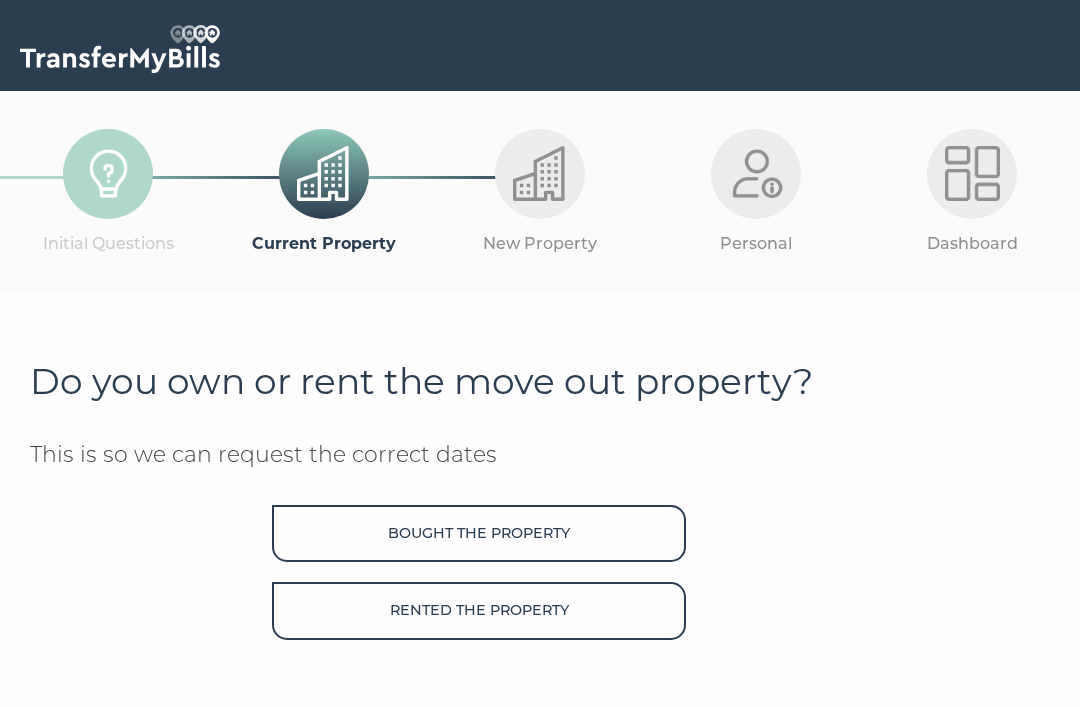 scroll, scrollTop: 0, scrollLeft: 0, axis: both 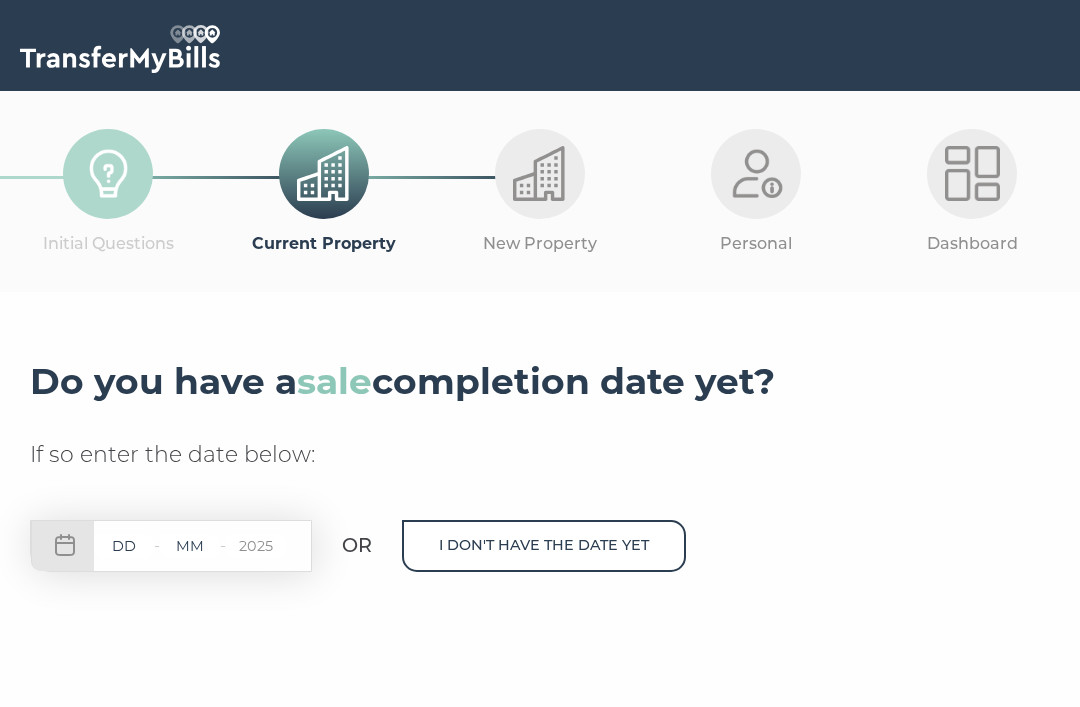 click at bounding box center [124, 546] 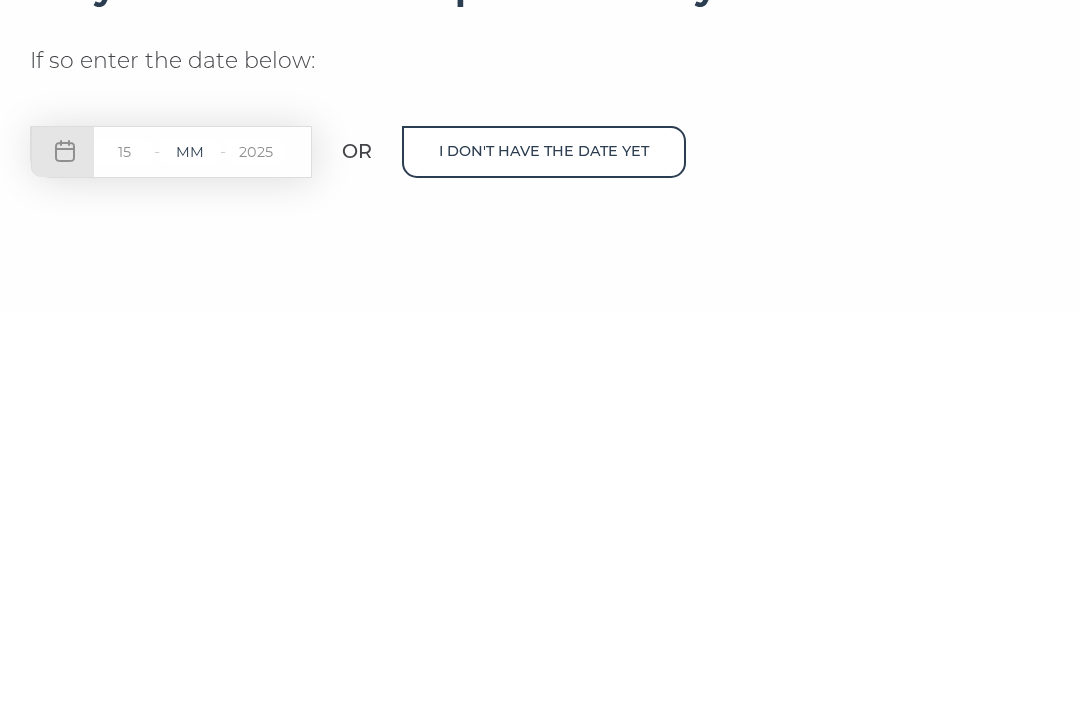 type on "15" 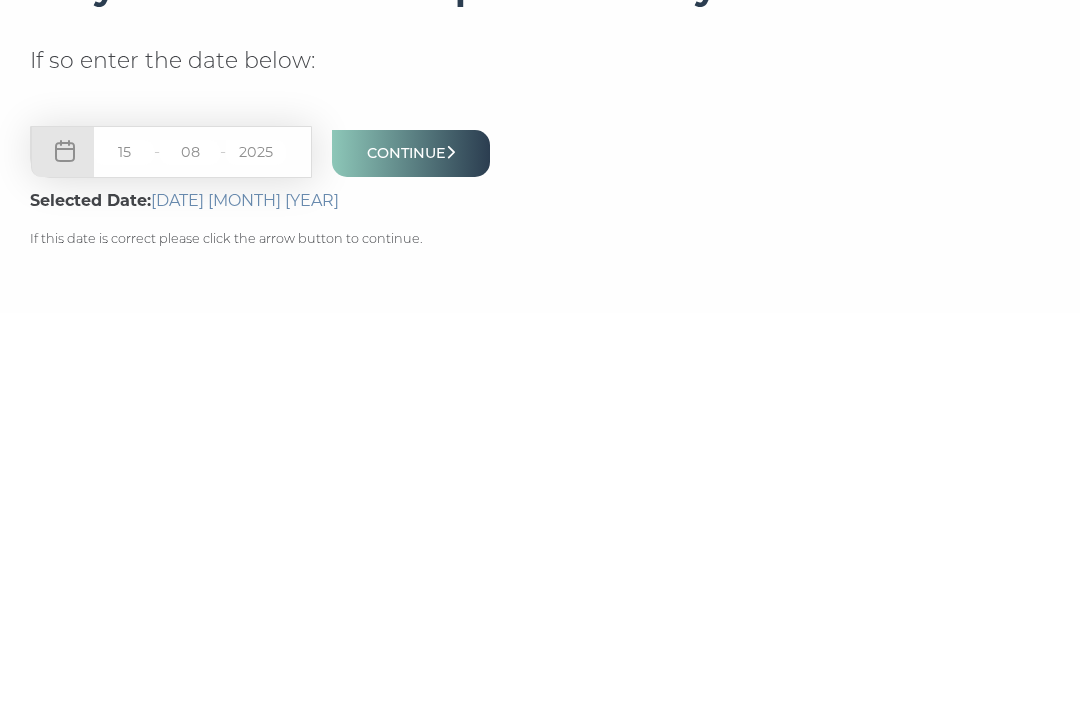 type on "08" 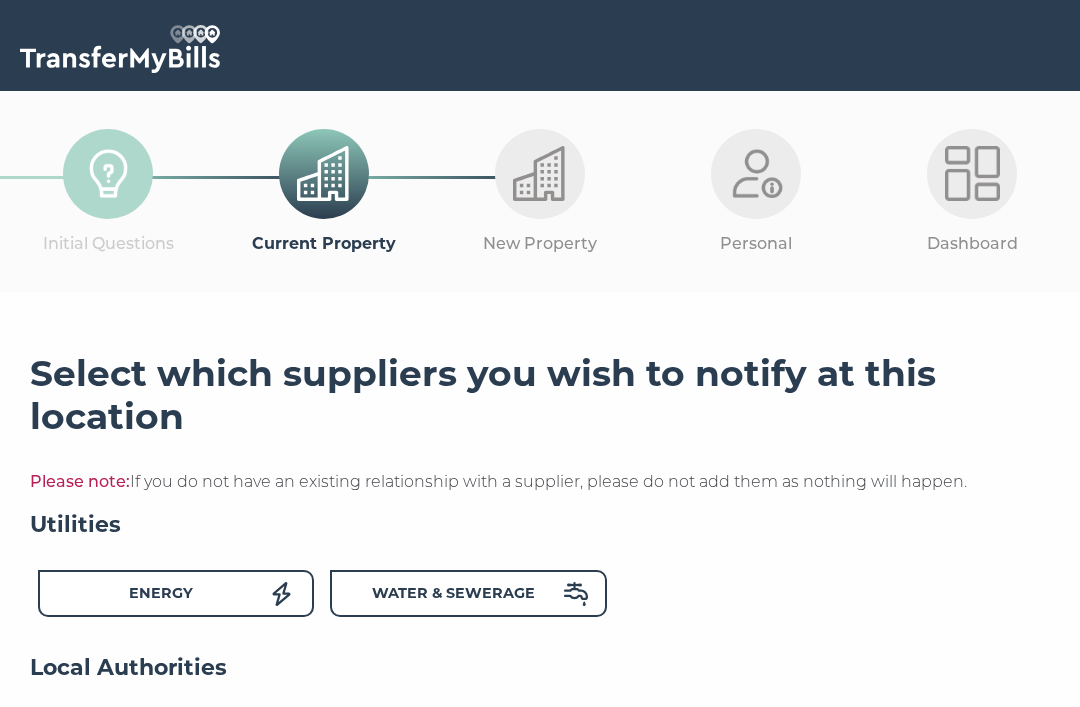 scroll, scrollTop: 0, scrollLeft: 0, axis: both 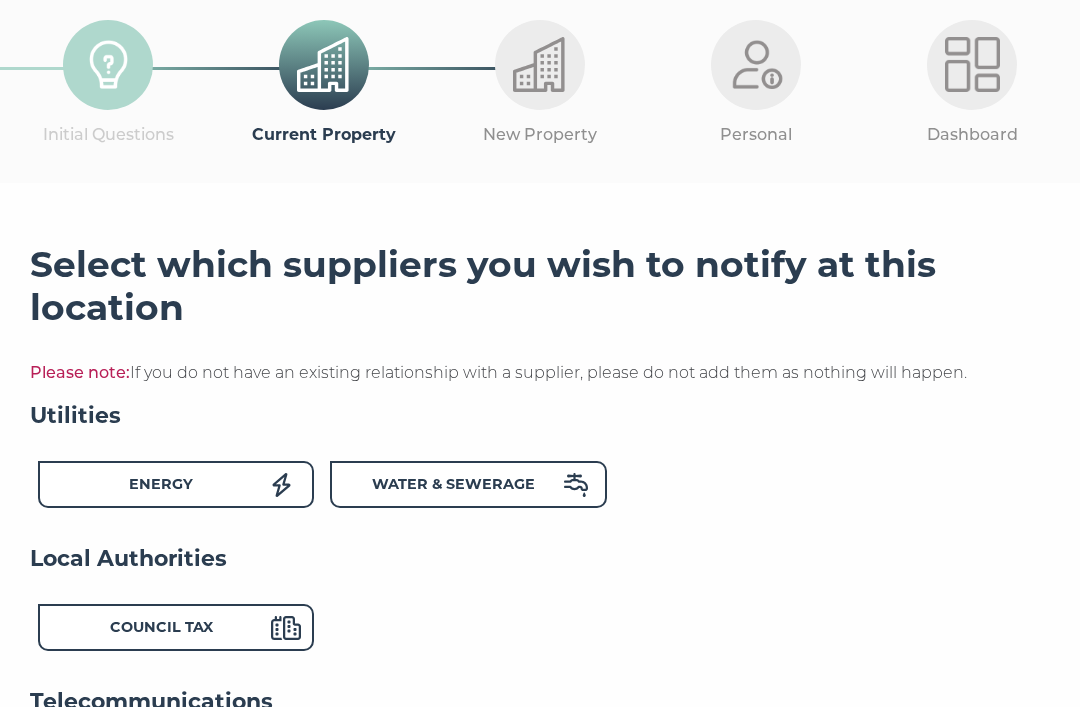 click on "Energy" at bounding box center [176, 485] 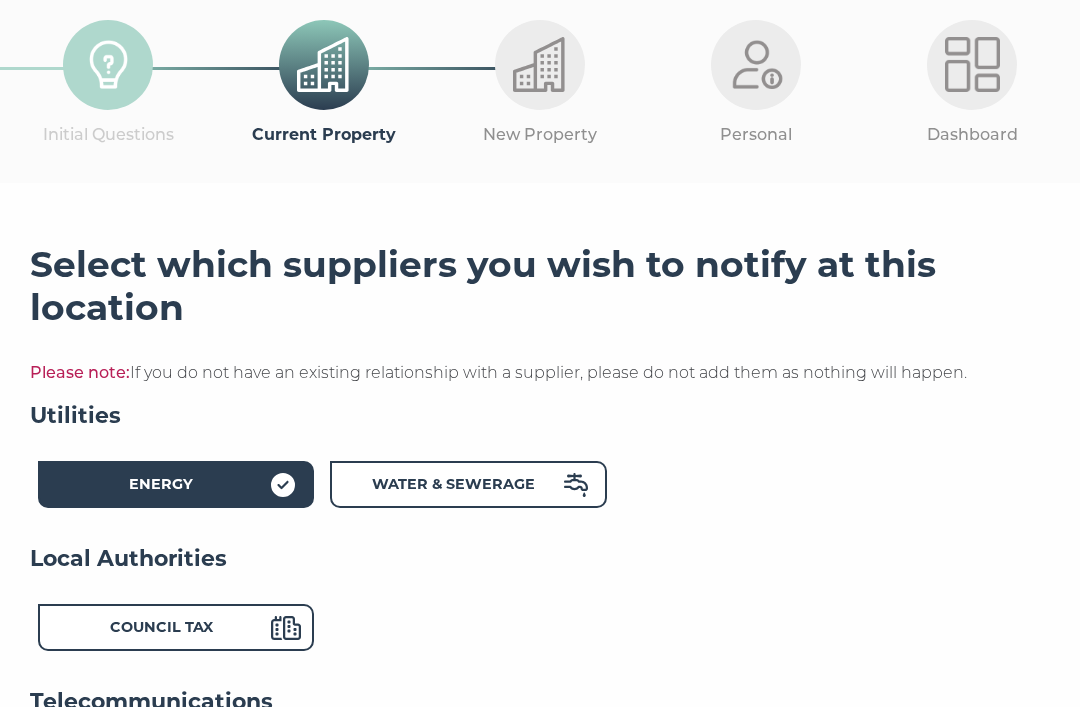 scroll, scrollTop: 109, scrollLeft: 0, axis: vertical 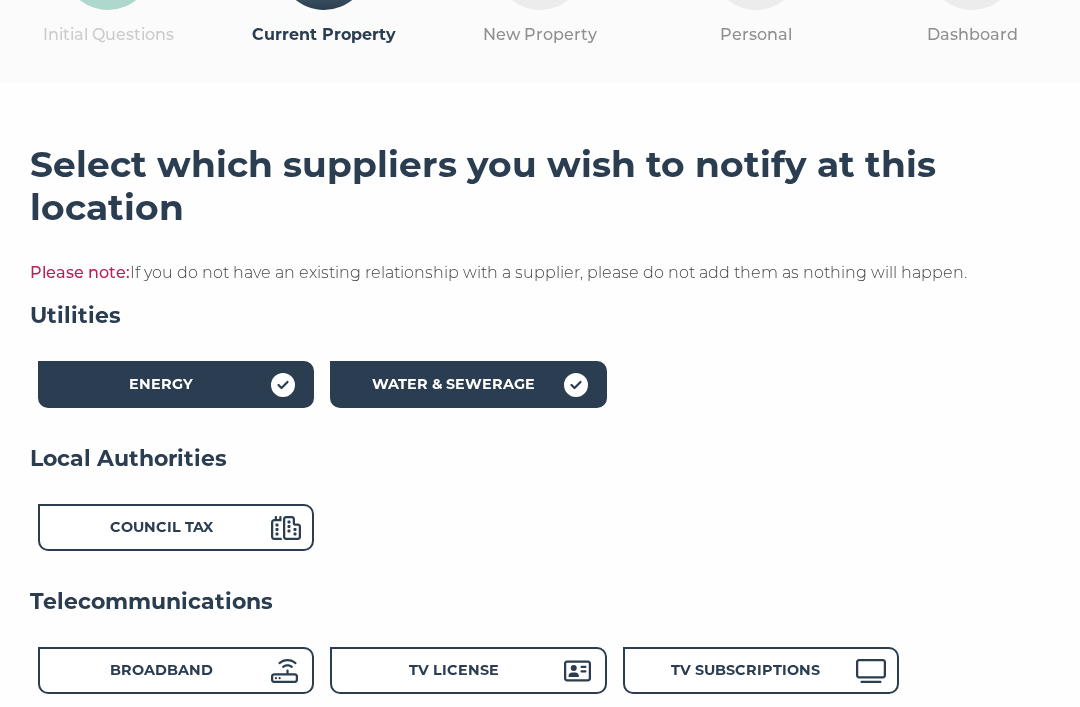 click on "Council Tax" at bounding box center [176, 527] 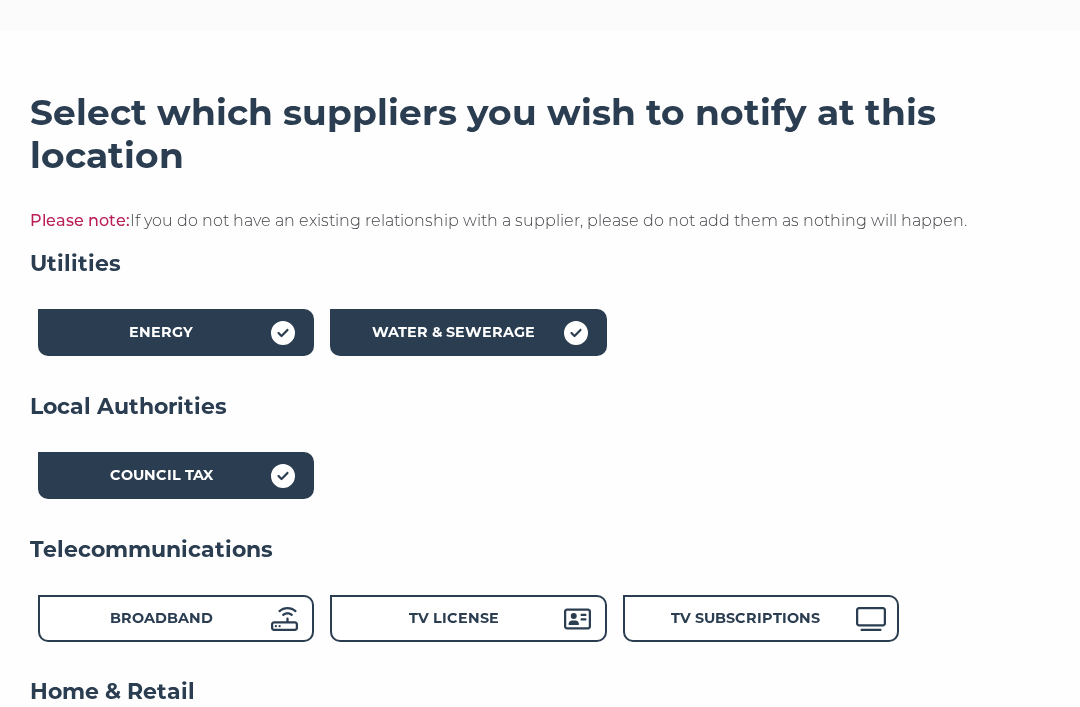 scroll, scrollTop: 332, scrollLeft: 0, axis: vertical 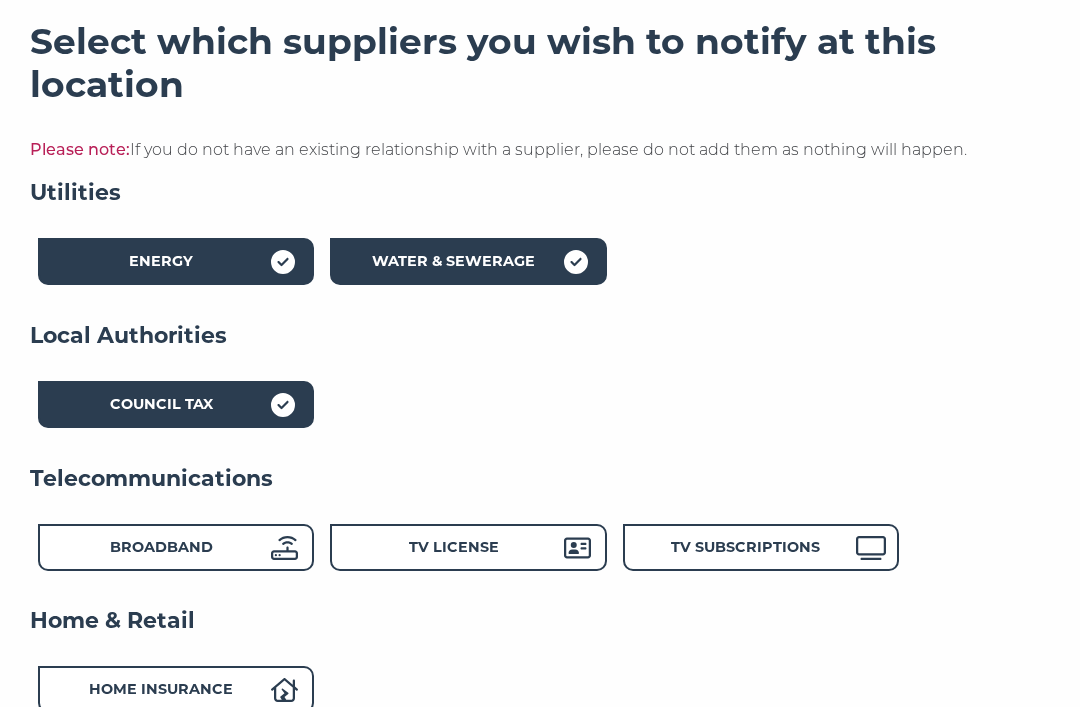 click on "Broadband" at bounding box center (161, 547) 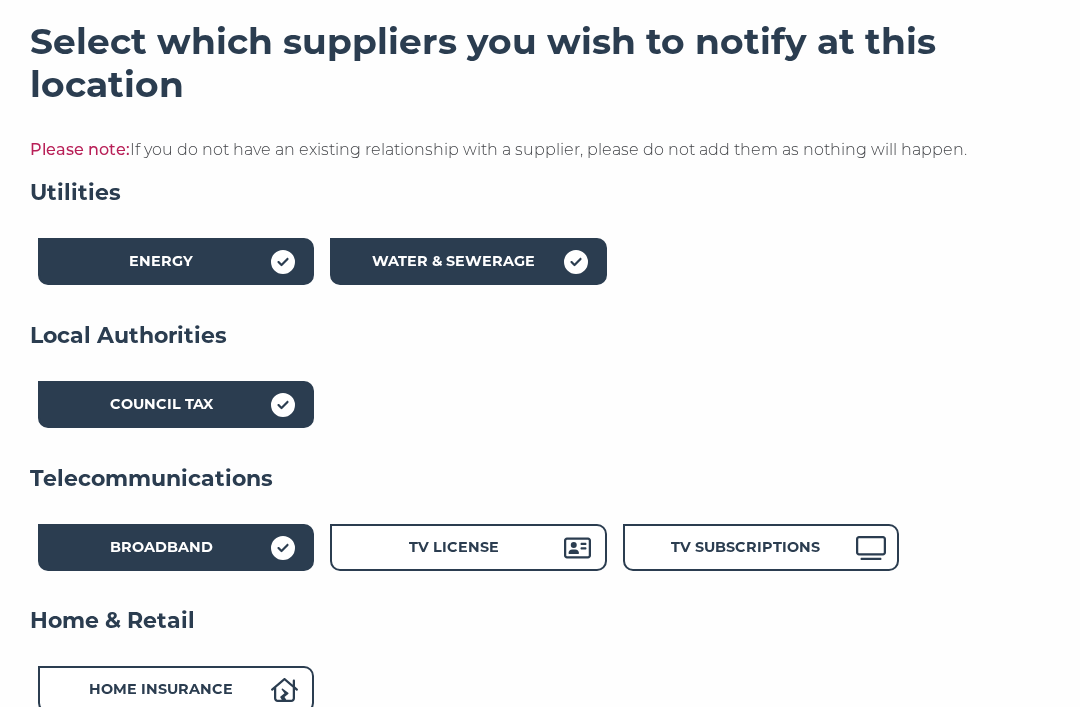 click on "TV License" at bounding box center (454, 550) 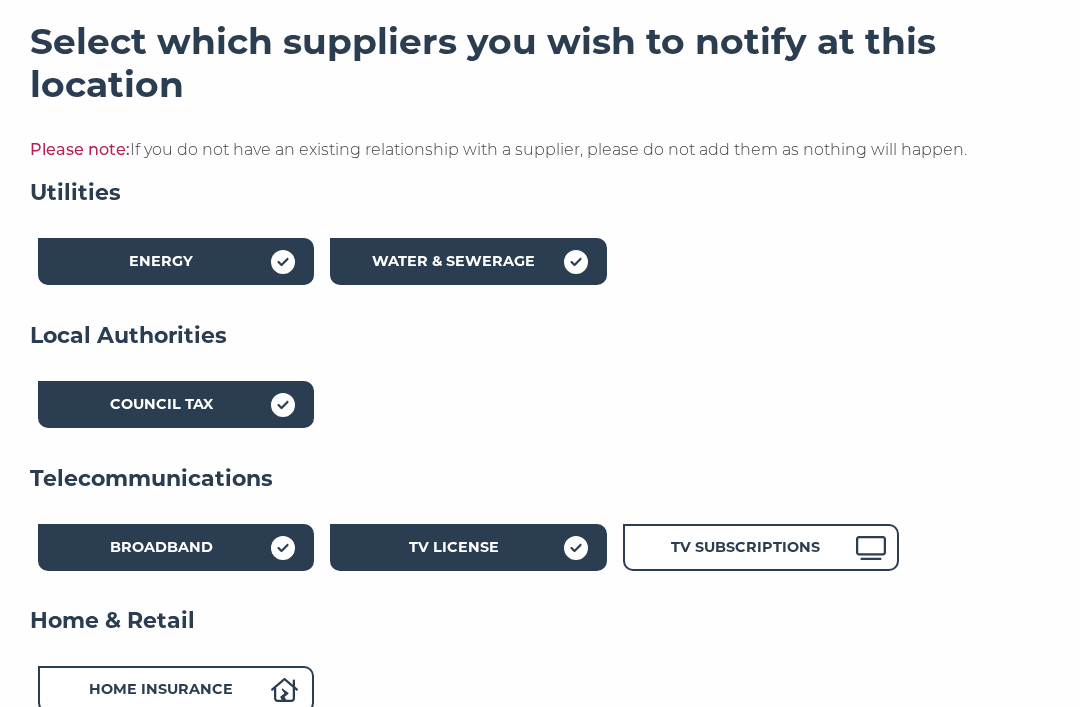 click on "TV Subscriptions" at bounding box center (745, 547) 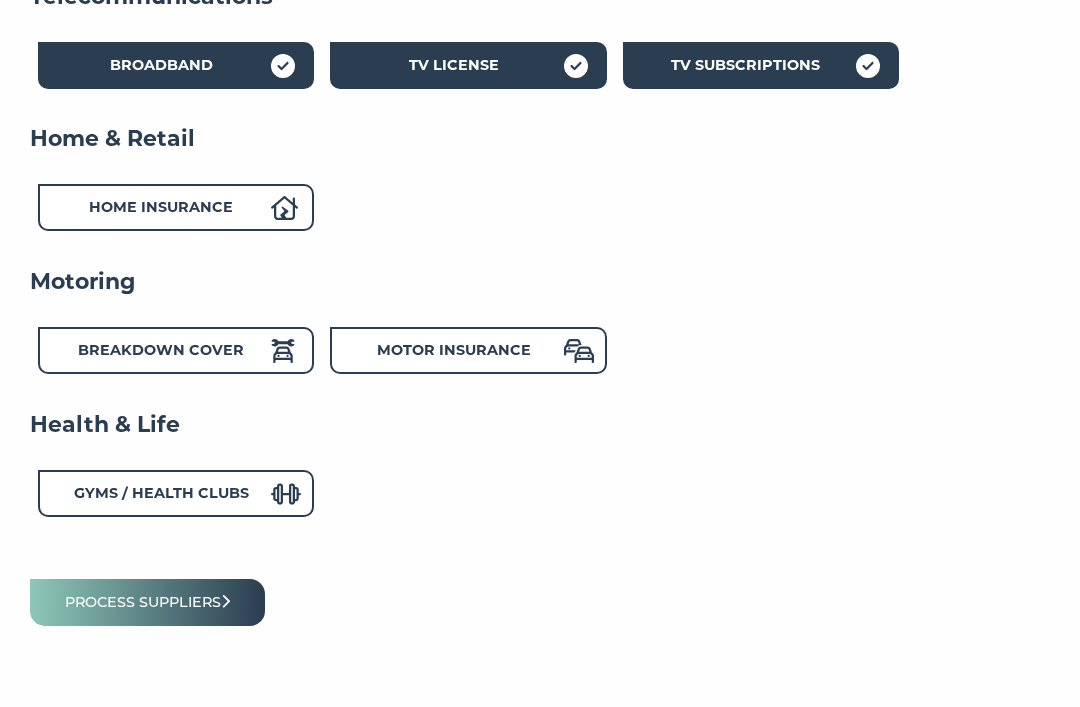 scroll, scrollTop: 833, scrollLeft: 0, axis: vertical 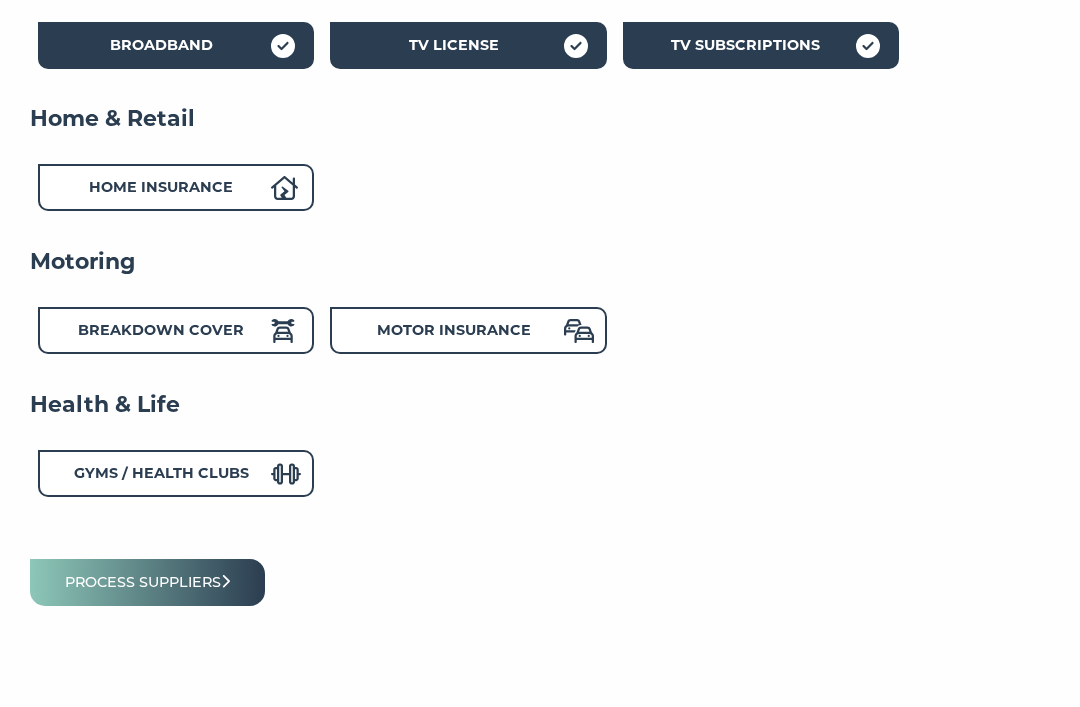 click on "Process suppliers" at bounding box center [147, 583] 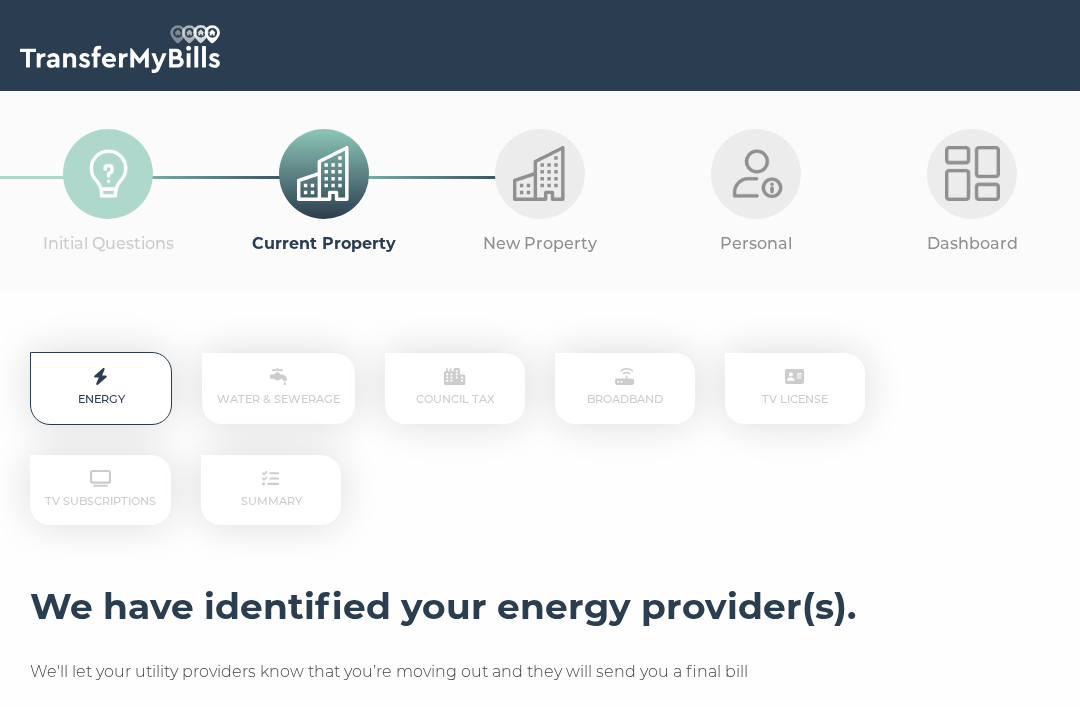 scroll, scrollTop: 0, scrollLeft: 0, axis: both 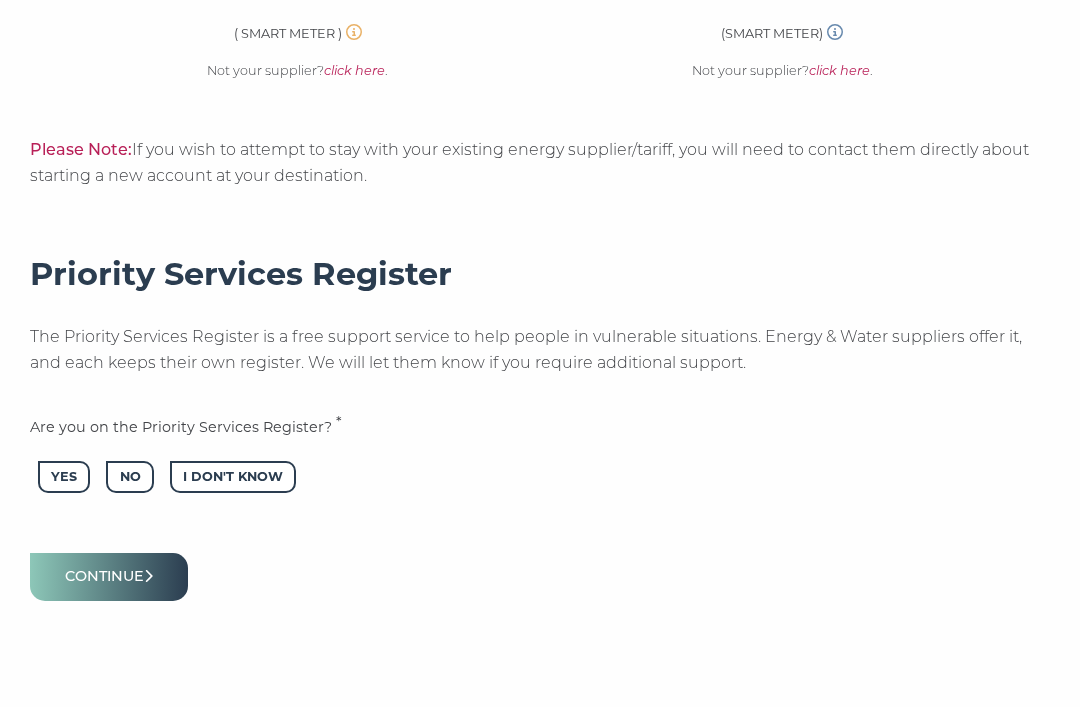 click on "Continue" at bounding box center [109, 577] 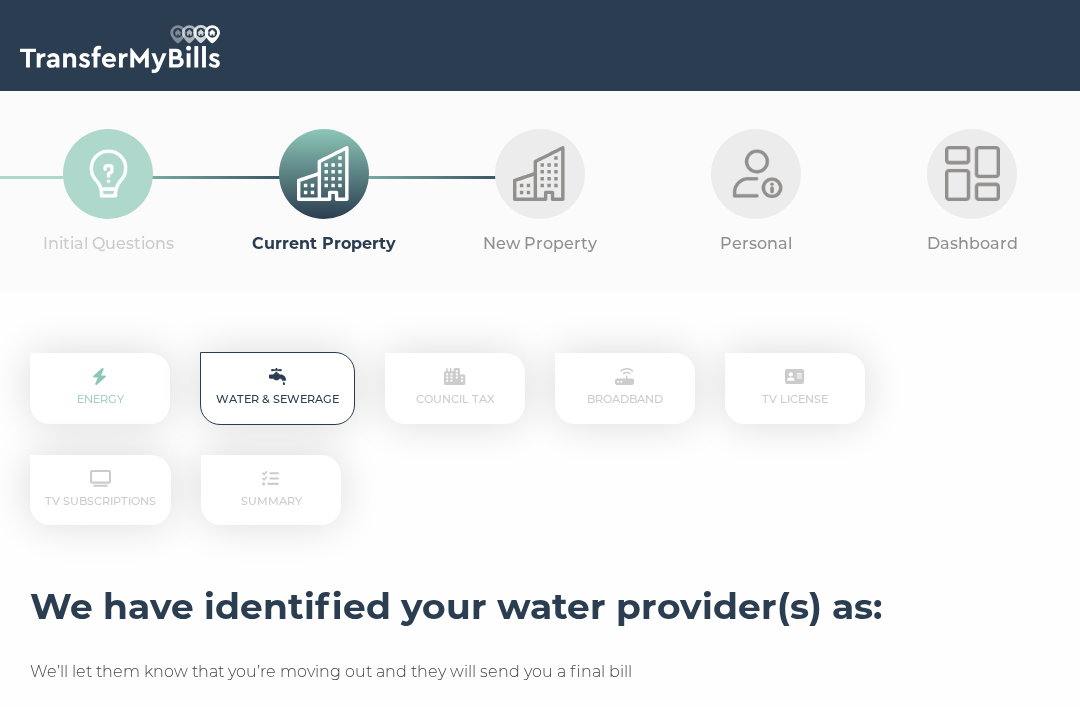 scroll, scrollTop: 0, scrollLeft: 0, axis: both 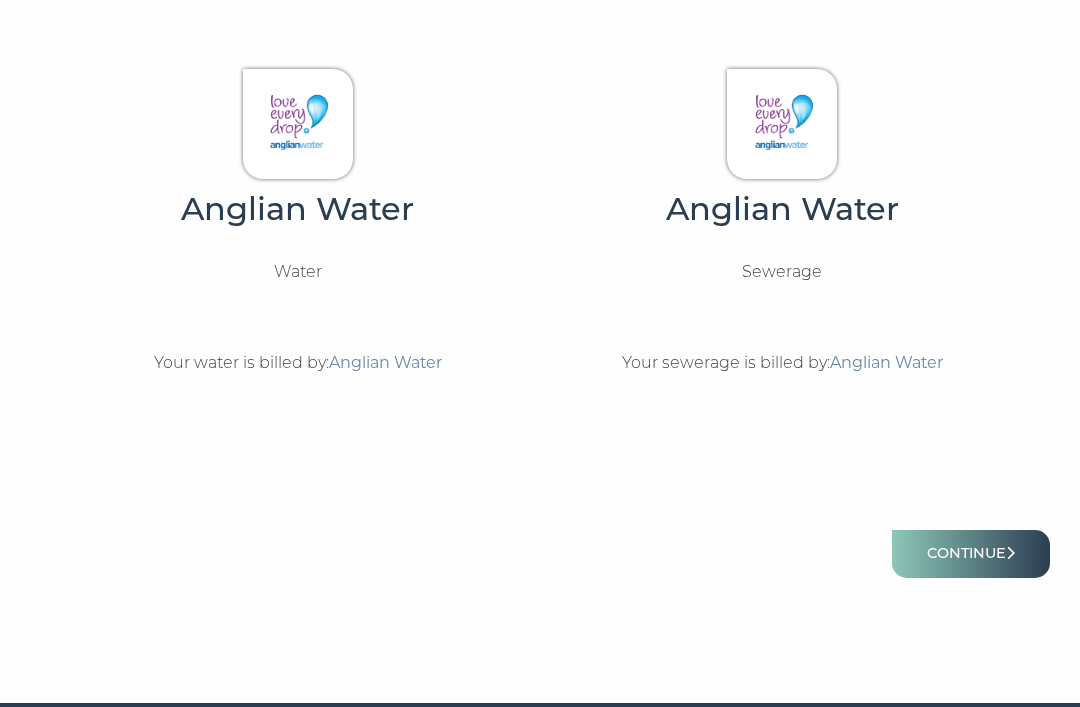 click on "Continue" at bounding box center [971, 553] 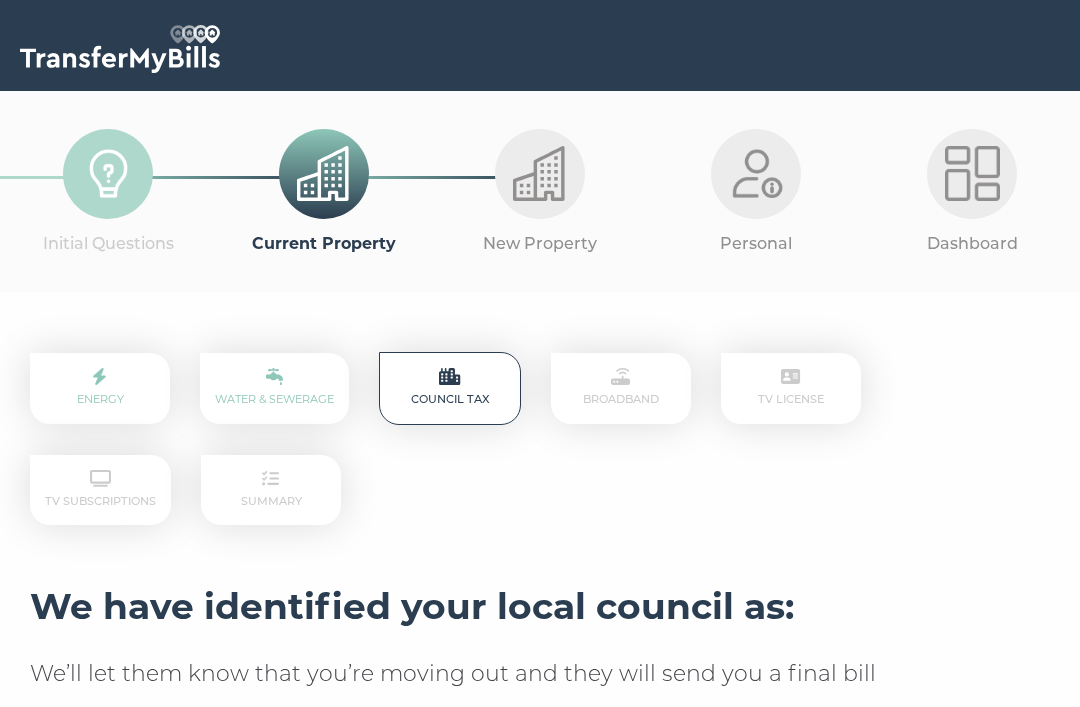 scroll, scrollTop: 0, scrollLeft: 0, axis: both 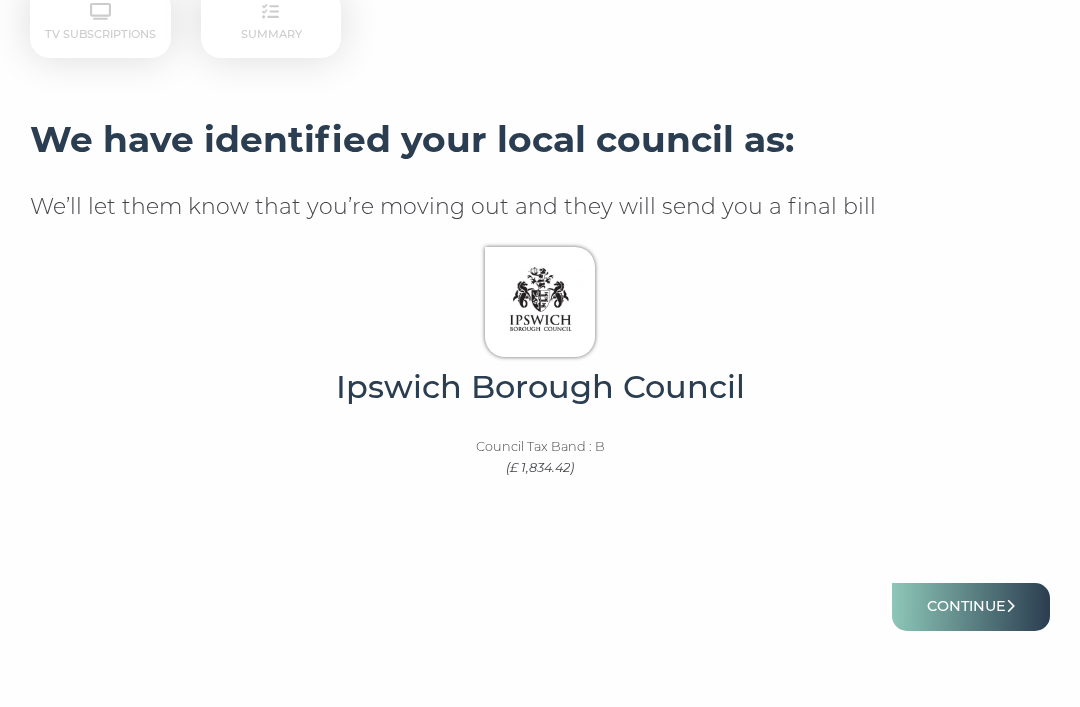 click on "Continue" at bounding box center [971, 607] 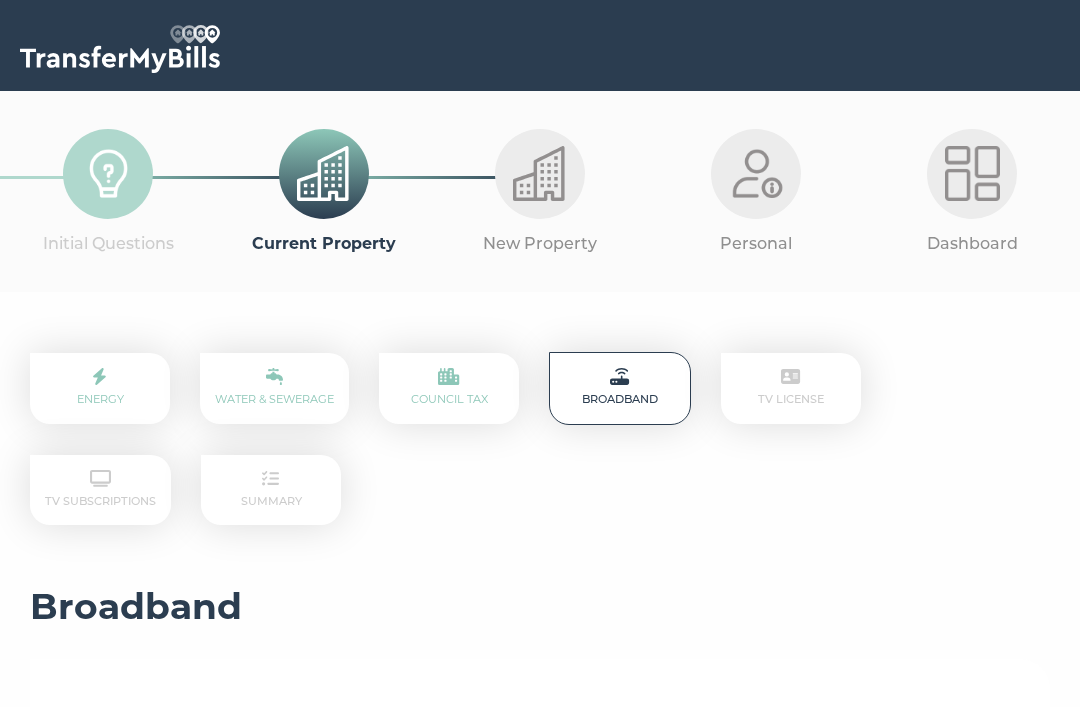 scroll, scrollTop: 0, scrollLeft: 0, axis: both 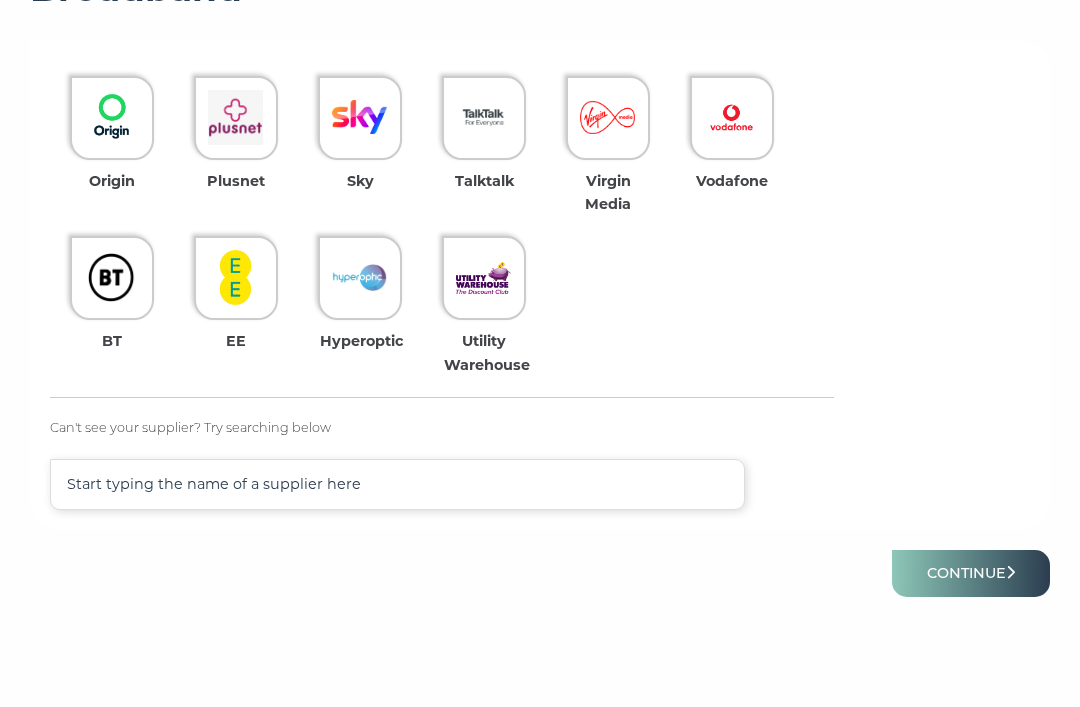 click at bounding box center (111, 277) 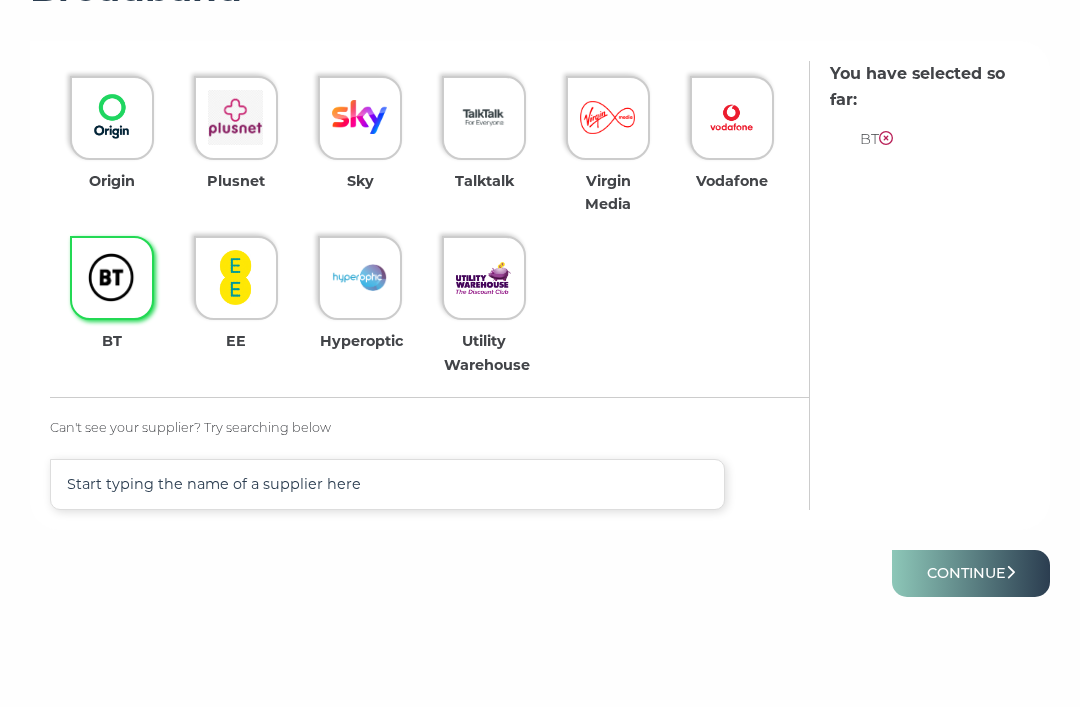 click on "Continue" at bounding box center (971, 573) 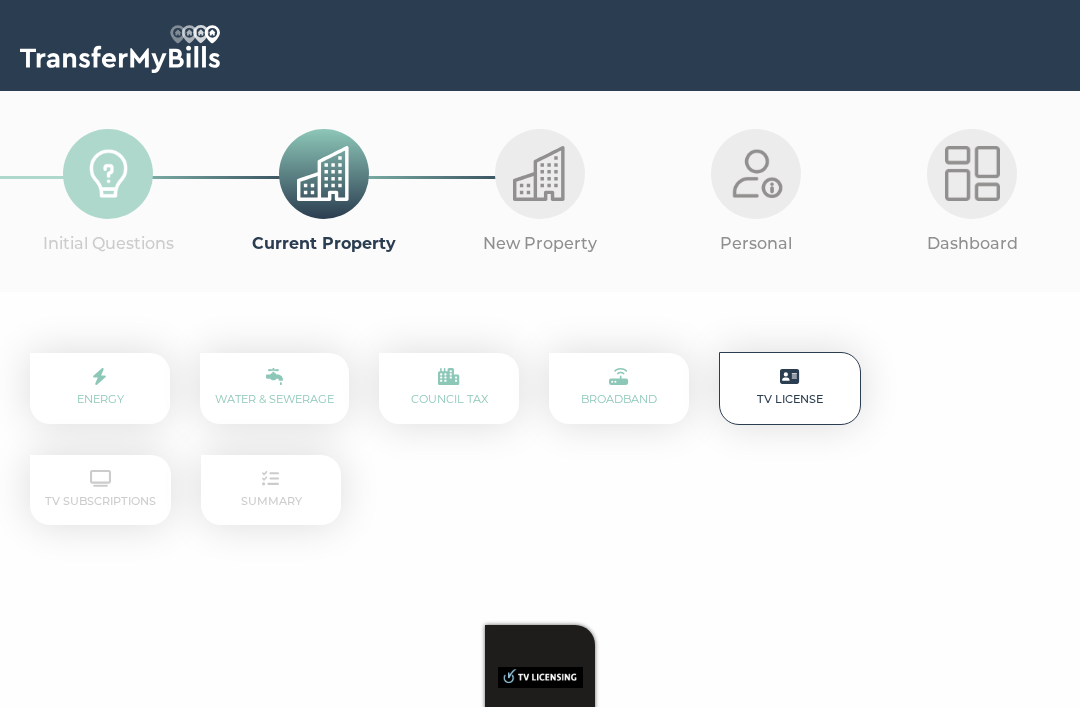scroll, scrollTop: 0, scrollLeft: 0, axis: both 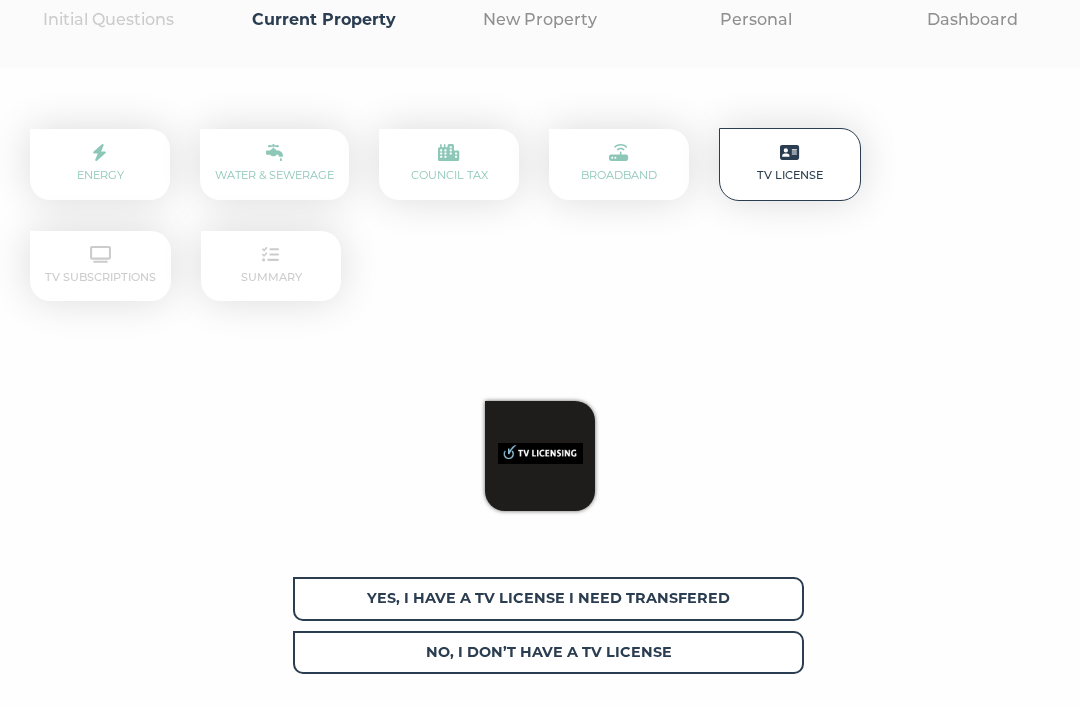 click on "Yes, I have a tv license I need transfered" at bounding box center (548, 598) 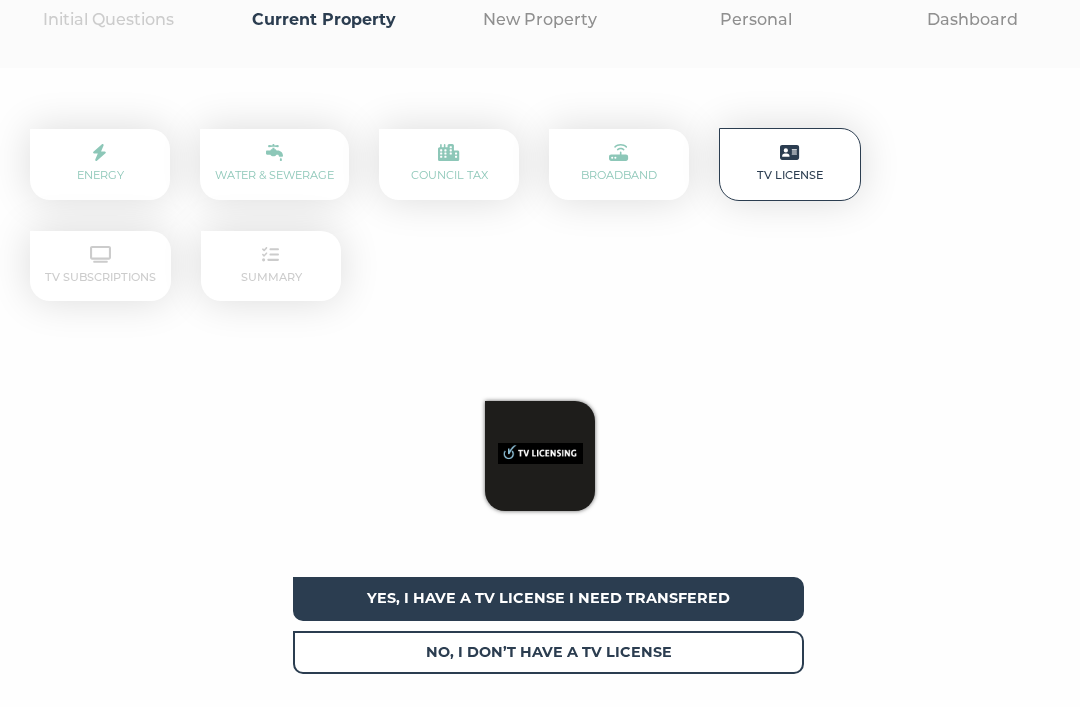 click on "Continue" at bounding box center [971, 757] 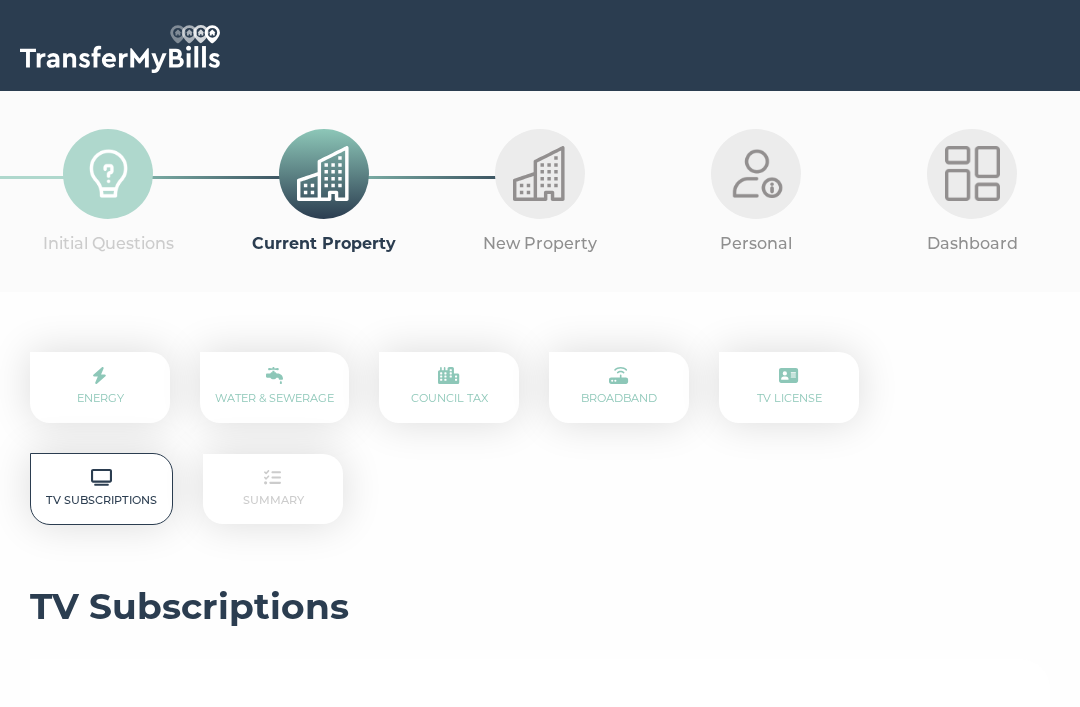 scroll, scrollTop: 0, scrollLeft: 0, axis: both 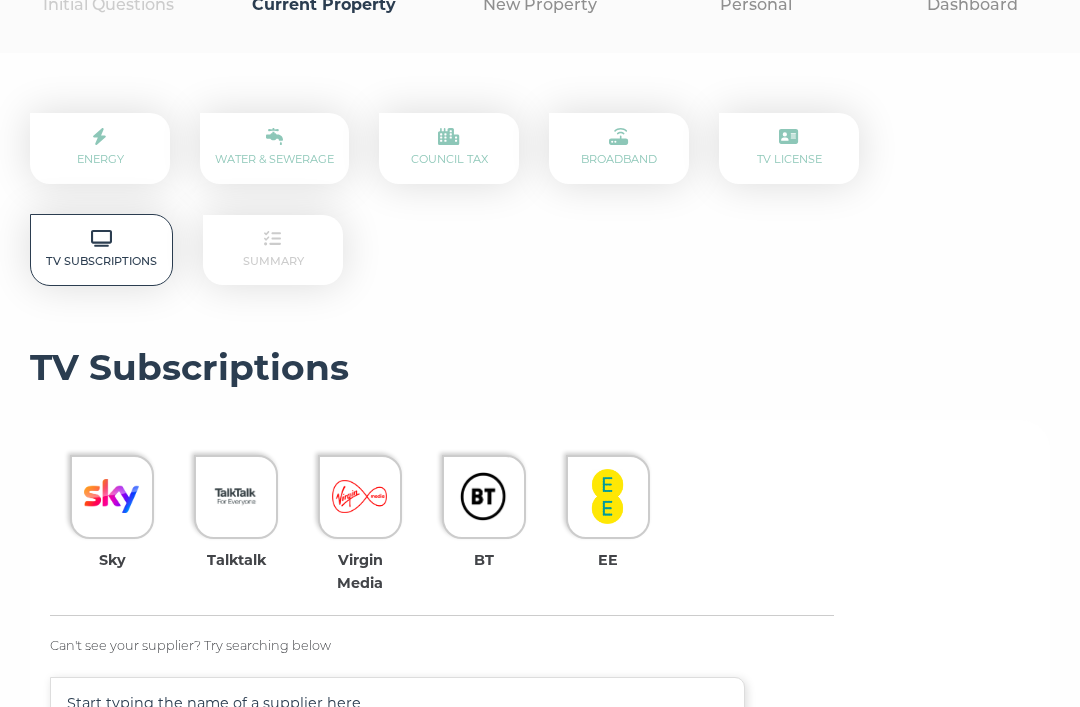click at bounding box center (483, 496) 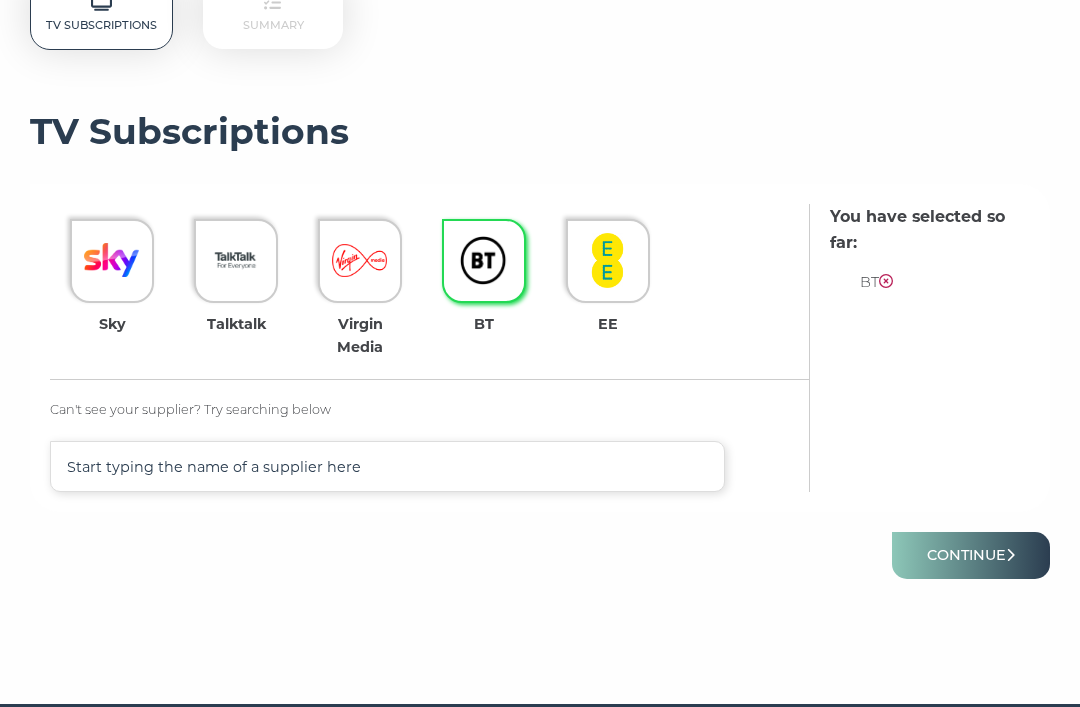 scroll, scrollTop: 478, scrollLeft: 0, axis: vertical 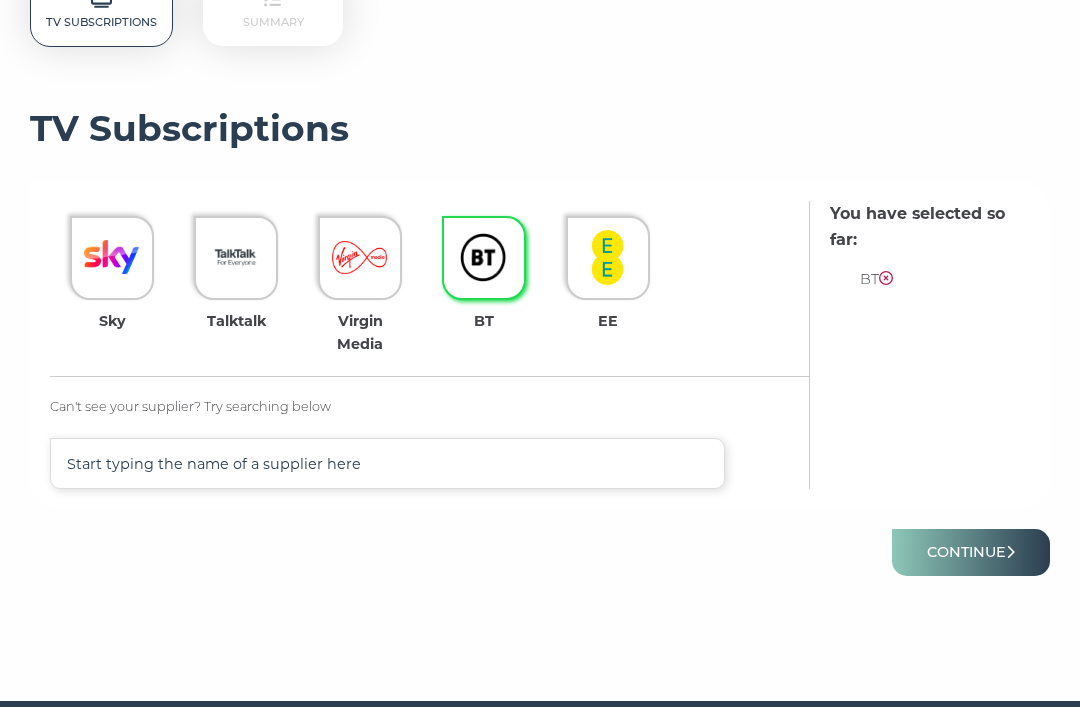 click on "Continue" at bounding box center (971, 552) 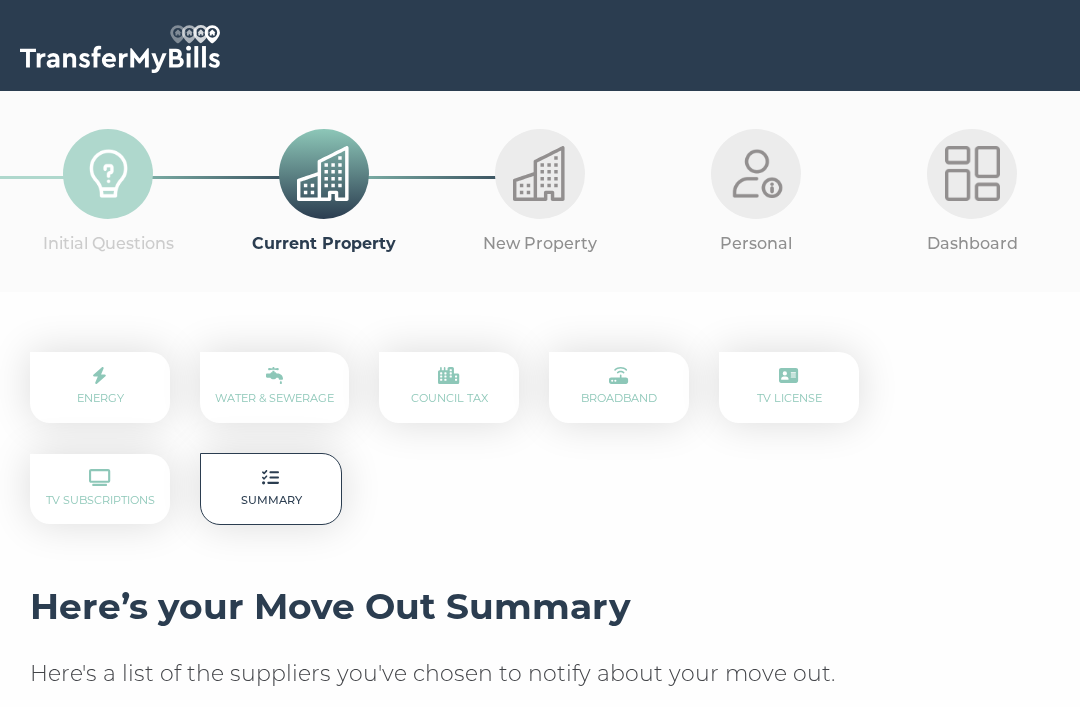 scroll, scrollTop: 0, scrollLeft: 0, axis: both 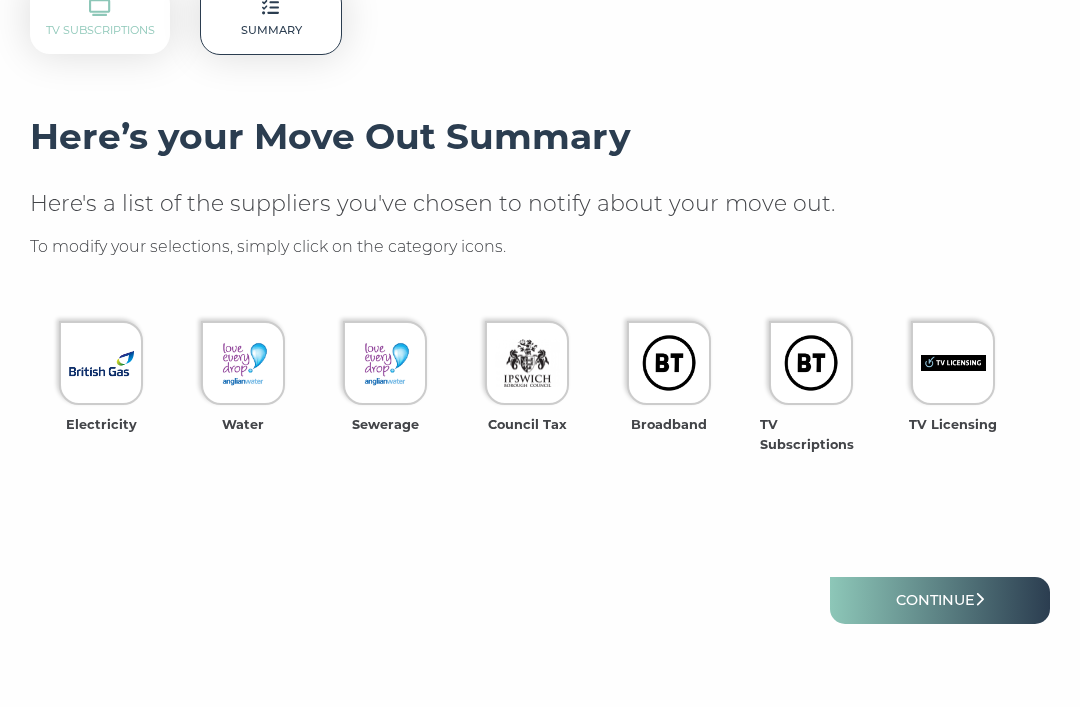 click on "Continue" at bounding box center (940, 601) 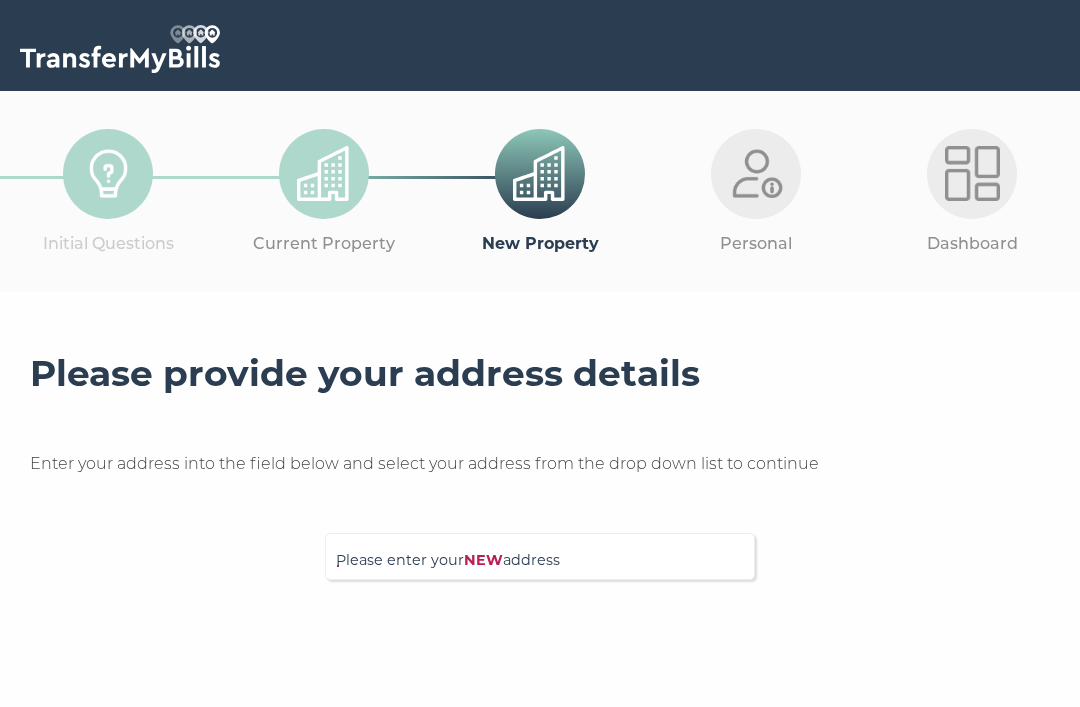 scroll, scrollTop: 0, scrollLeft: 0, axis: both 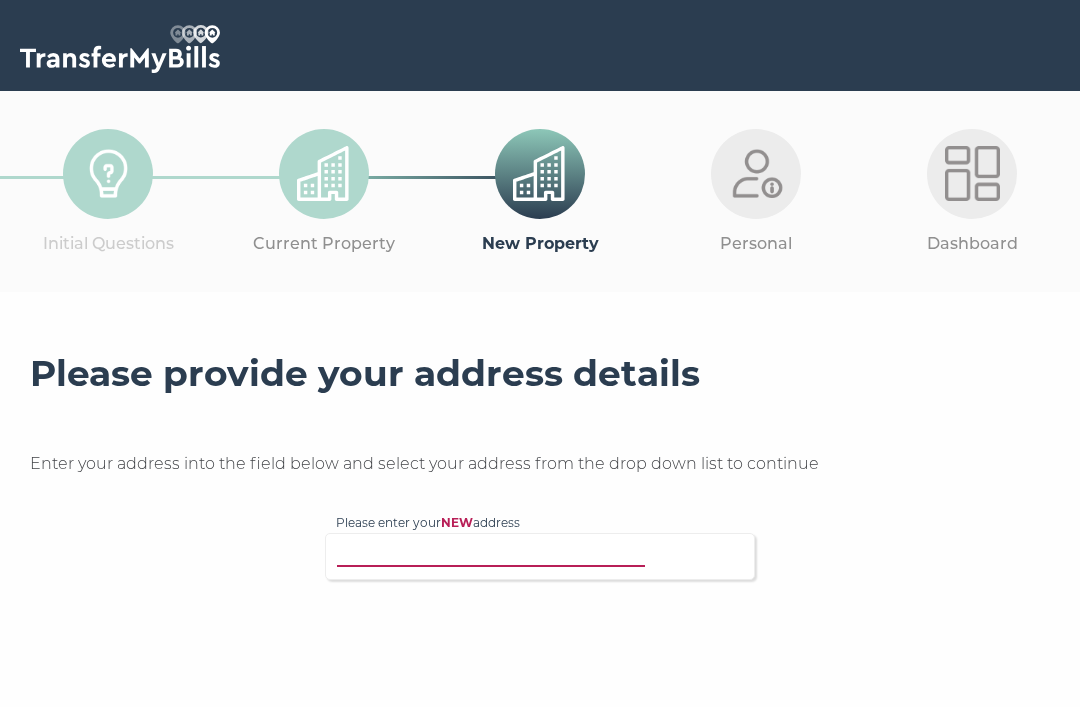 click on "Please enter your NEW address" at bounding box center [551, 554] 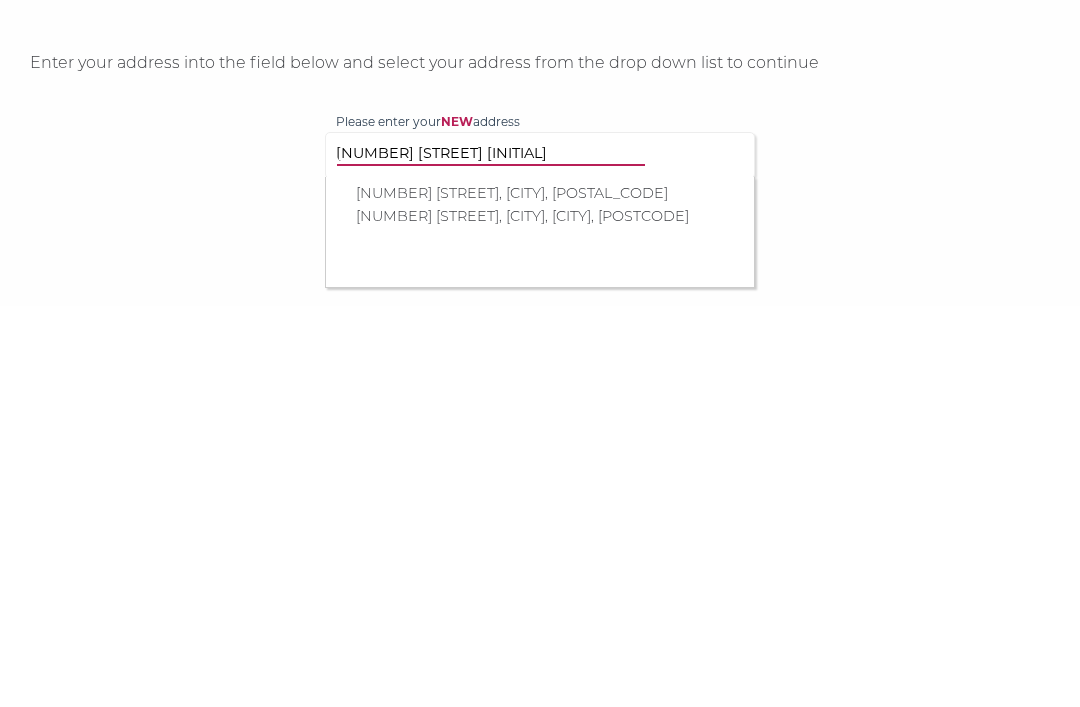 type on "[NUMBER] [STREET] [INITIAL]" 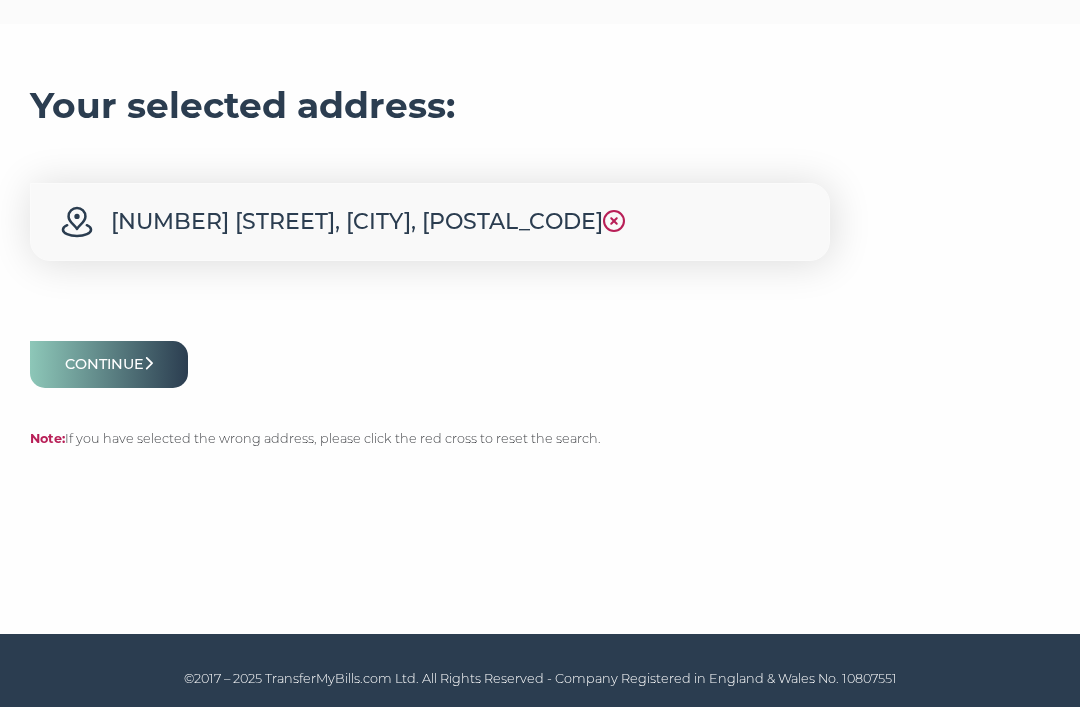 click on "Continue" at bounding box center (109, 364) 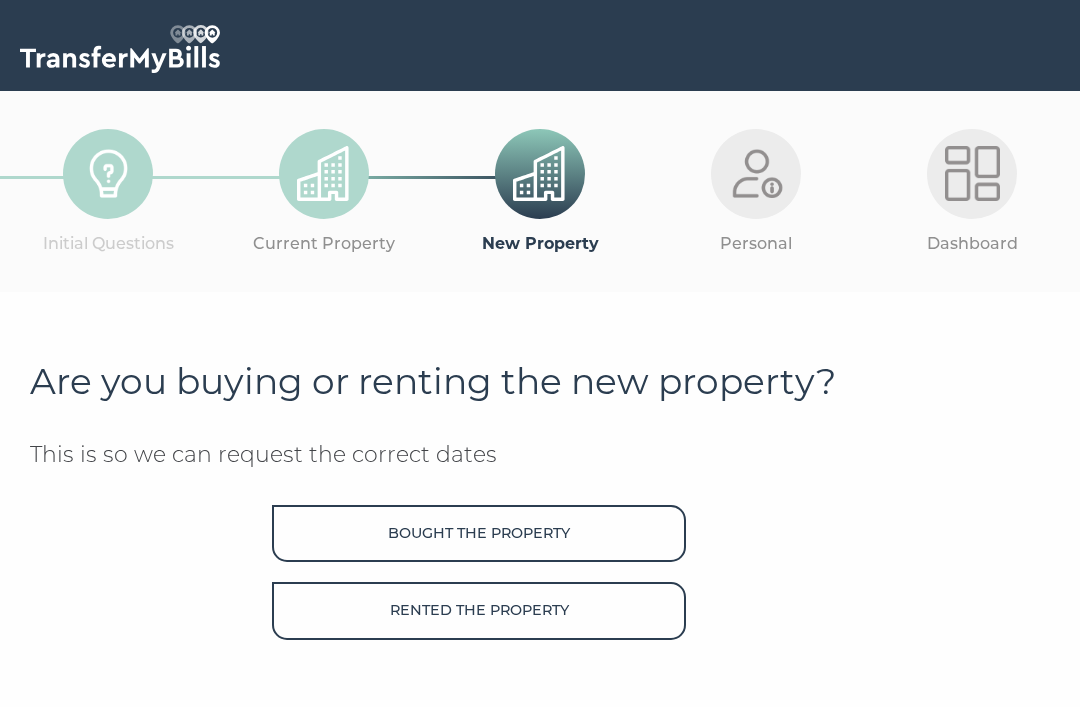 scroll, scrollTop: 0, scrollLeft: 0, axis: both 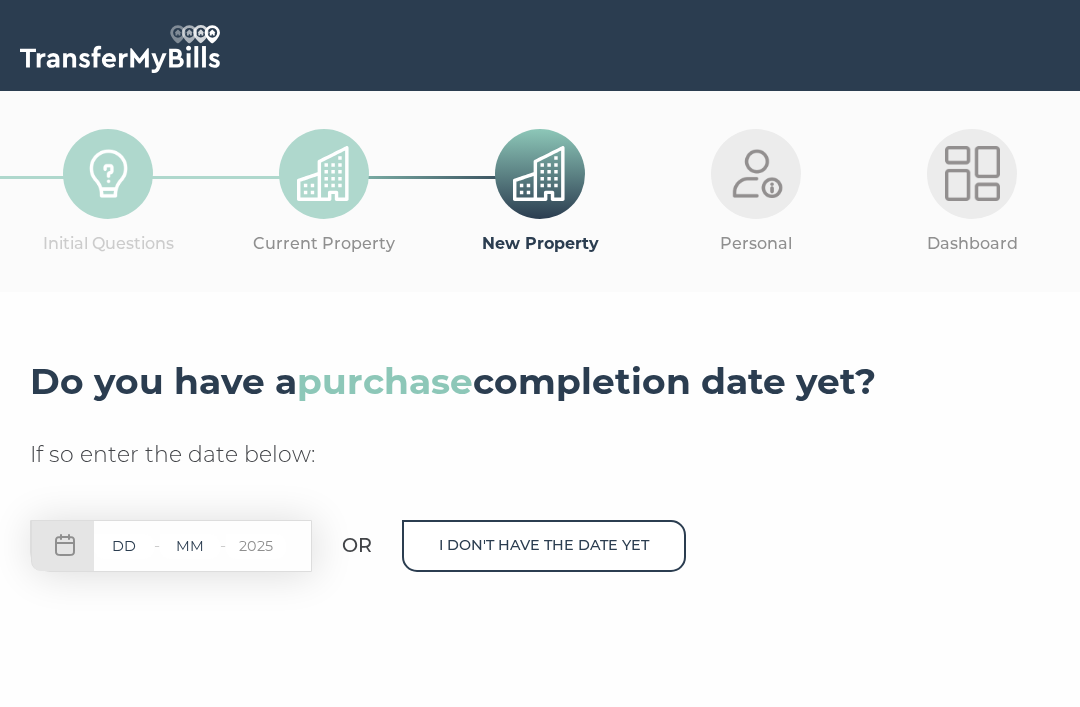 click on "-   -  2025" at bounding box center [171, 546] 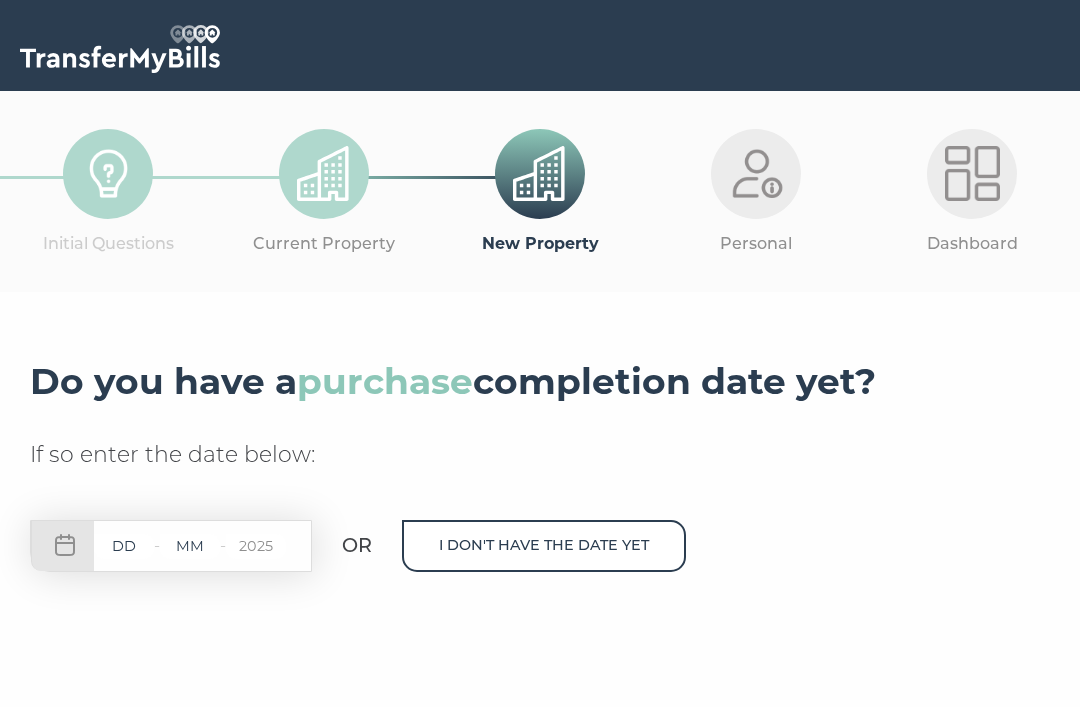 click on "-   -  2025" at bounding box center [171, 546] 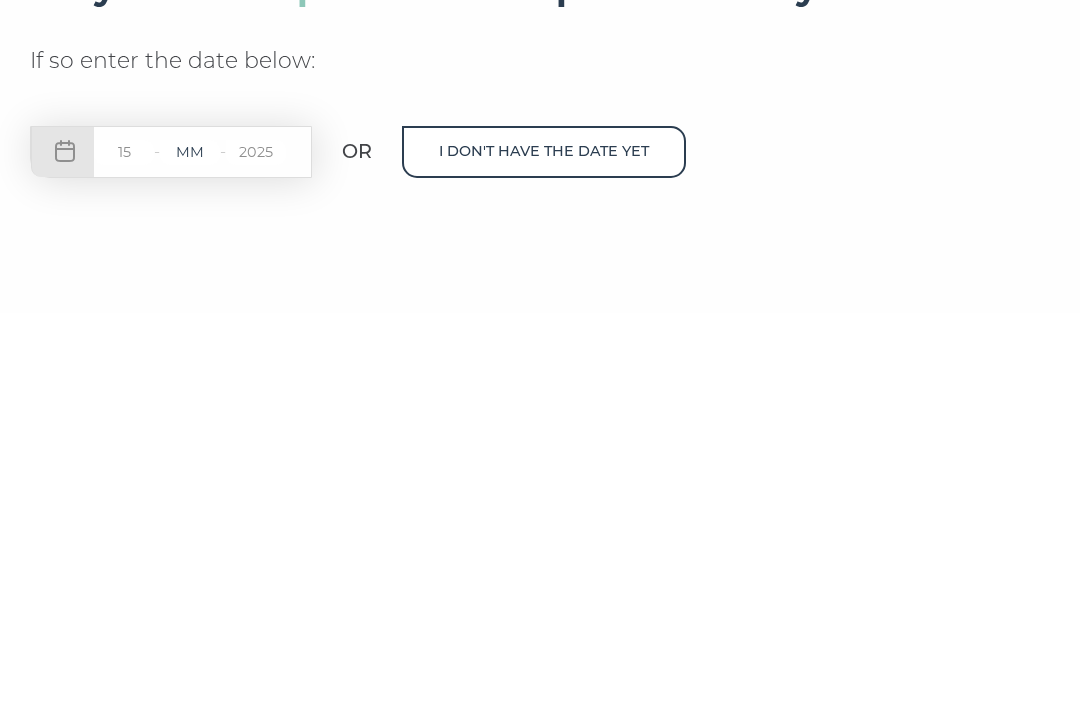 type on "15" 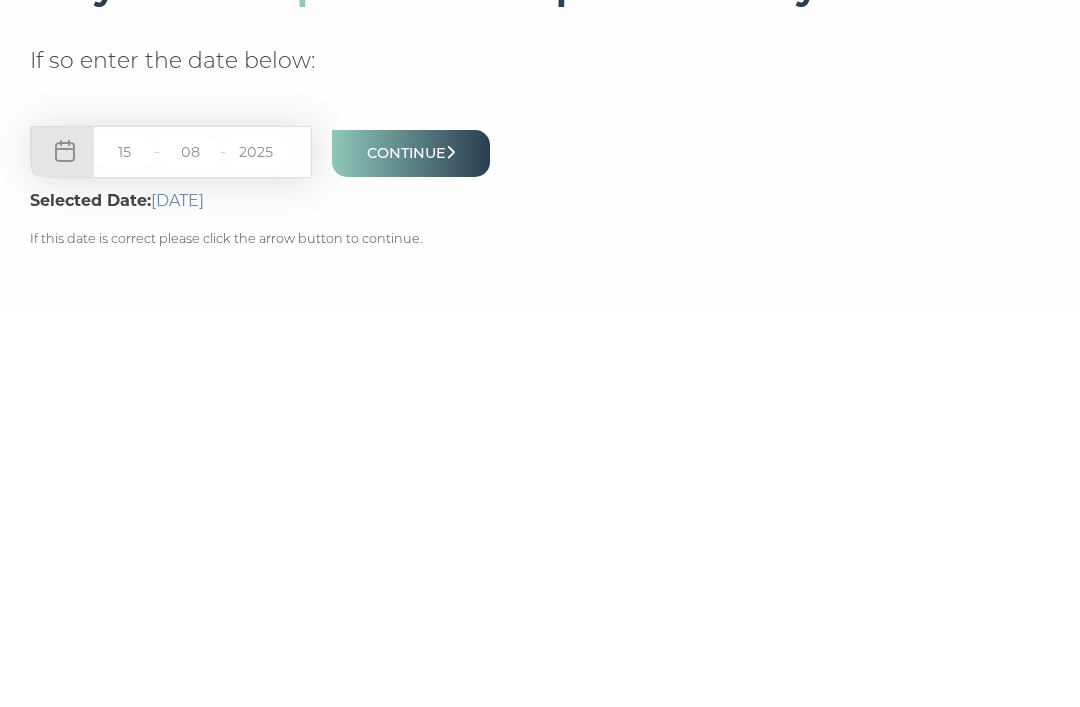 type on "08" 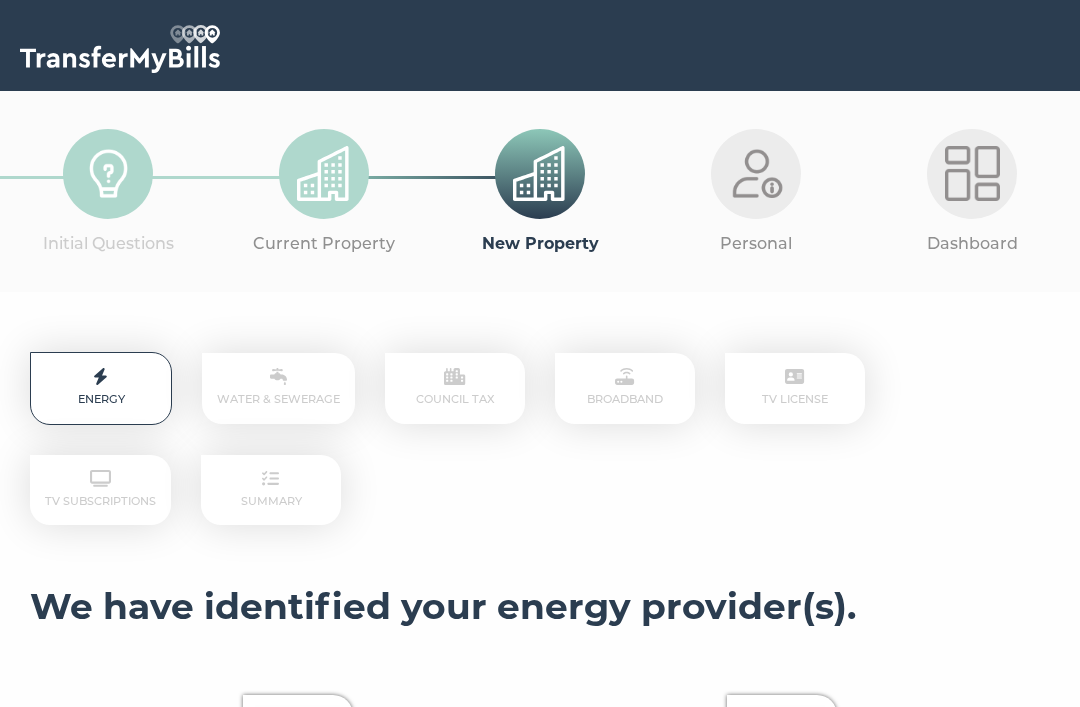 scroll, scrollTop: 0, scrollLeft: 0, axis: both 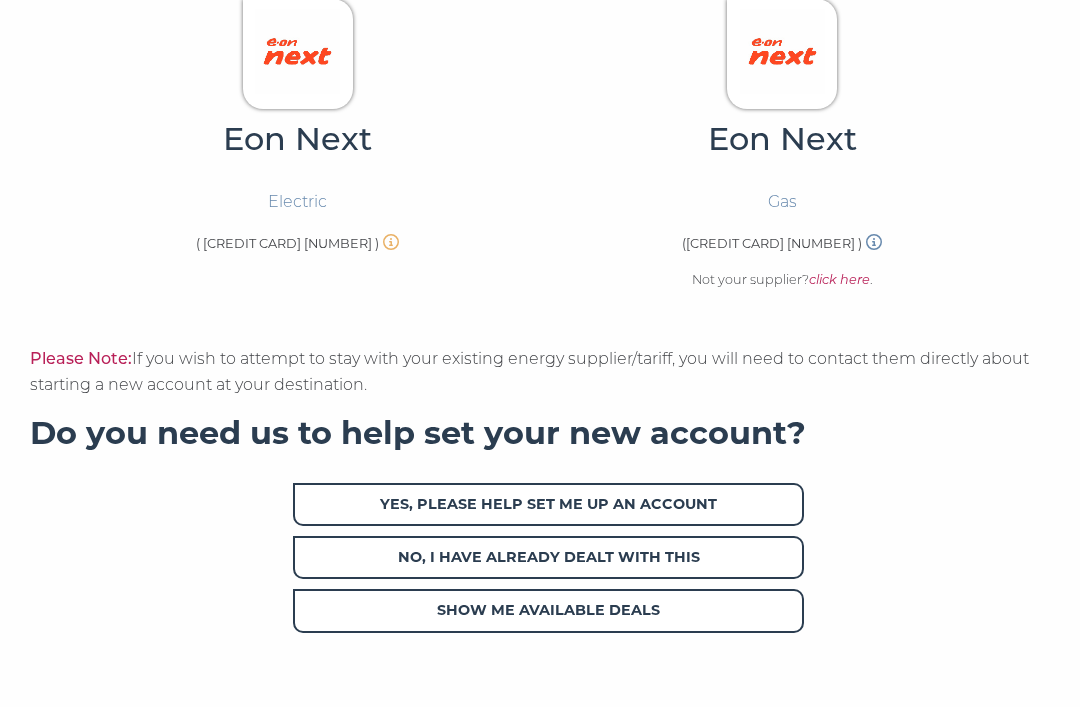 click on "Yes, please help set me up an account" at bounding box center (548, 505) 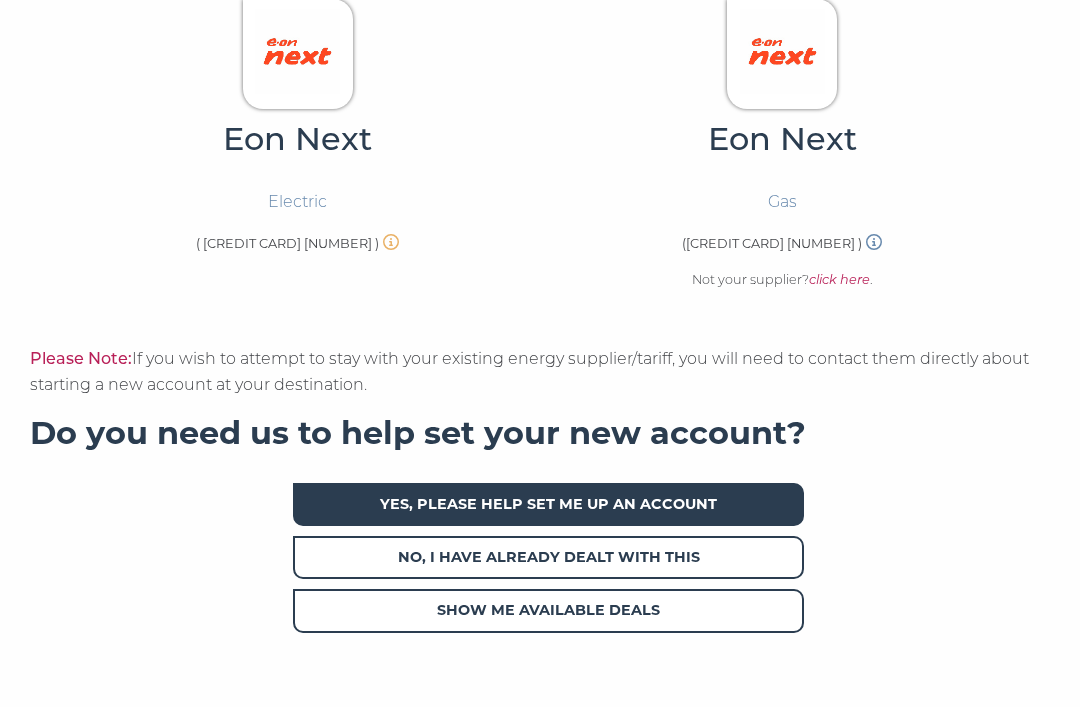 click on "No, I have already dealt with this" at bounding box center (548, 558) 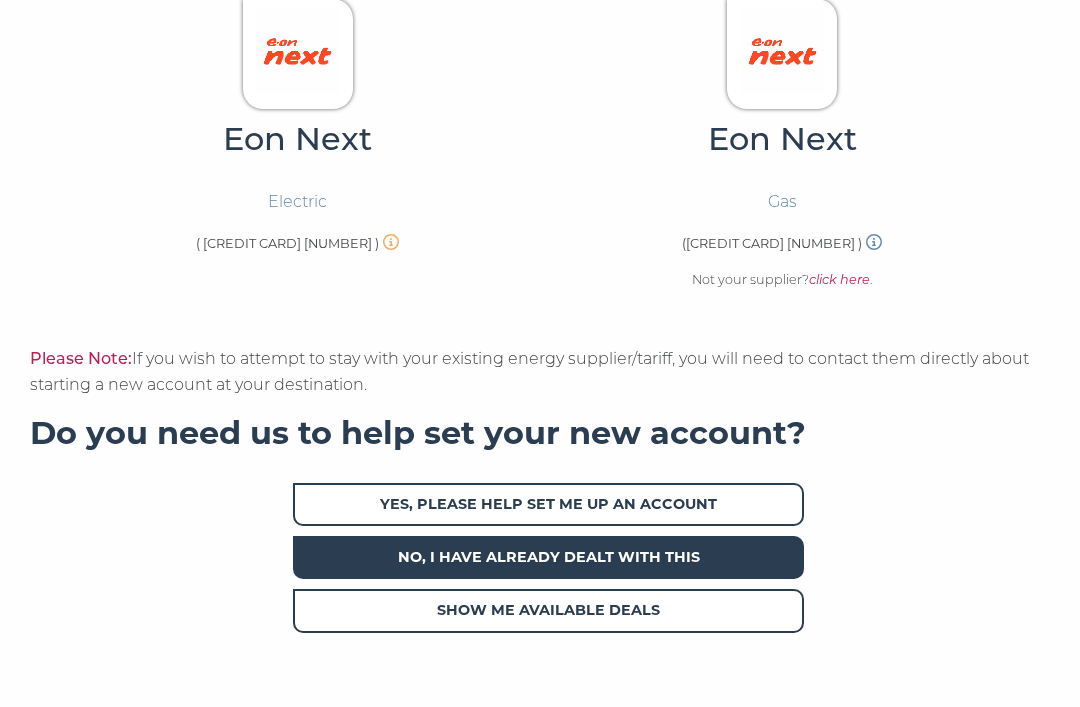 click on "Continue" at bounding box center [109, 743] 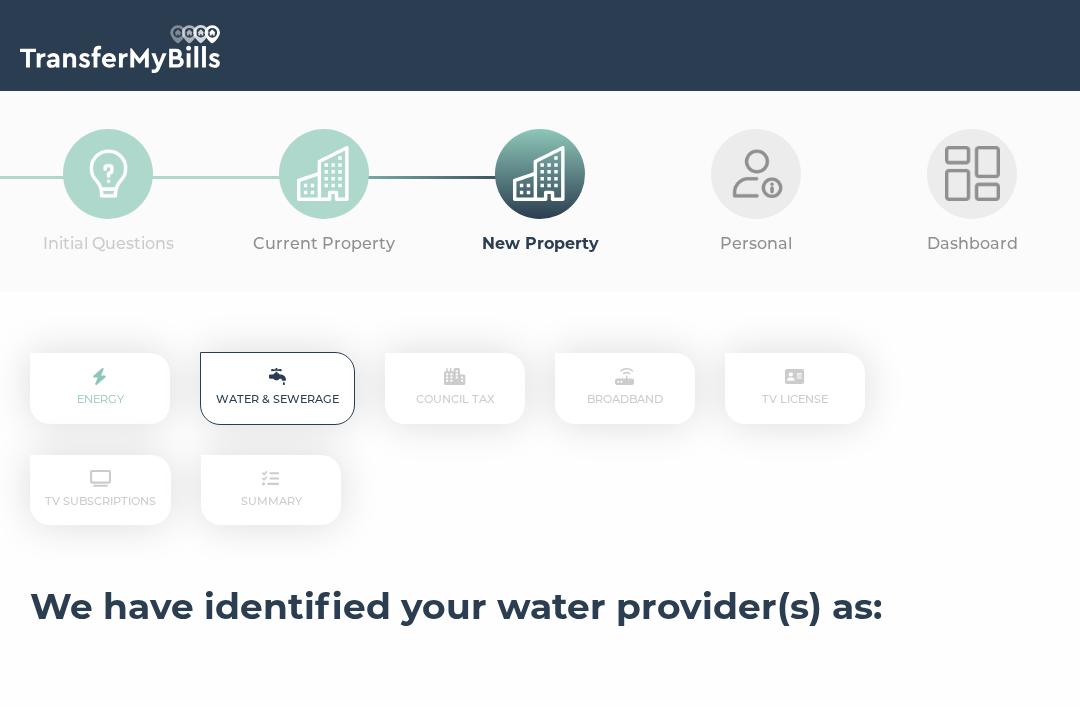 scroll, scrollTop: 0, scrollLeft: 0, axis: both 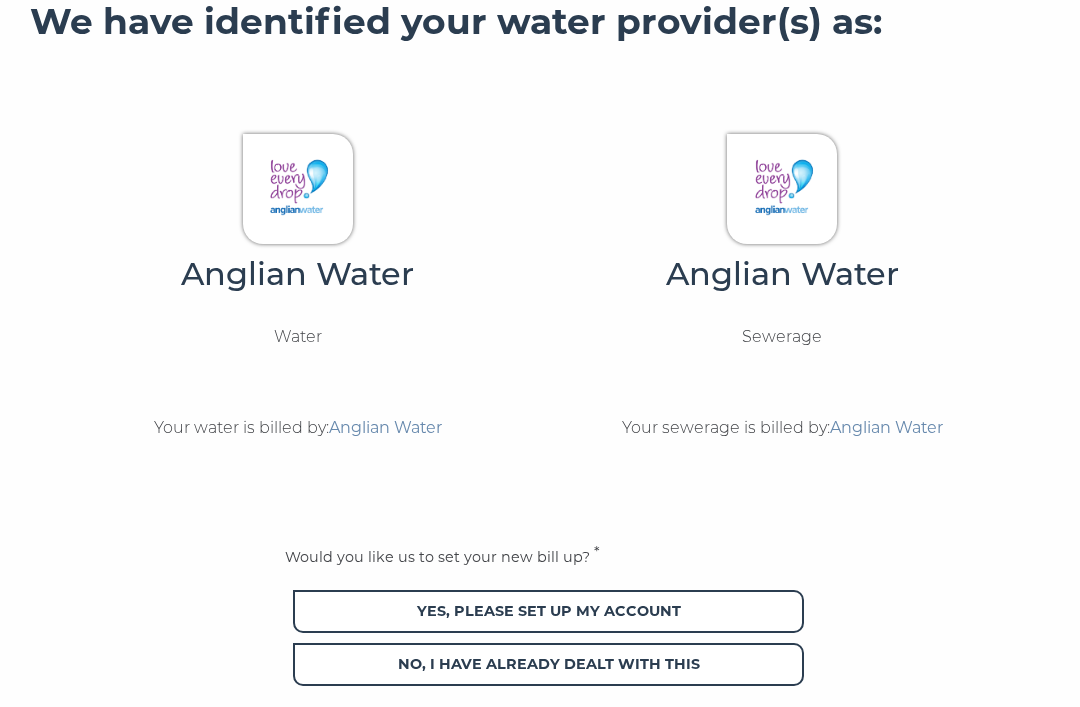 click on "Yes, please set up my account" at bounding box center [548, 611] 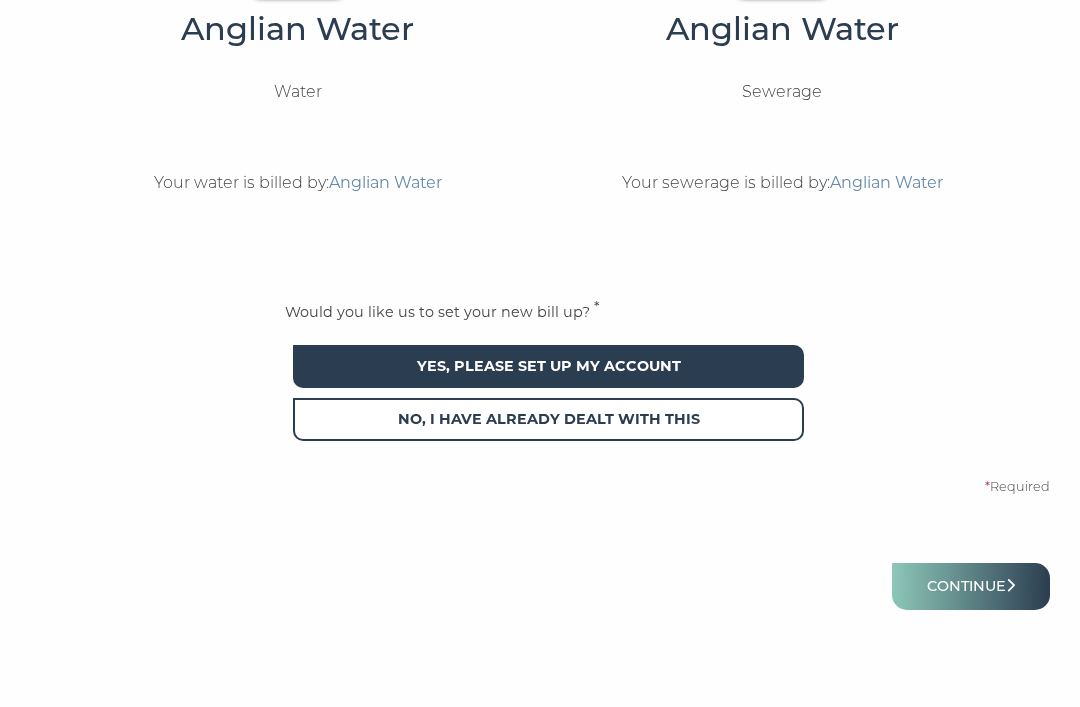 scroll, scrollTop: 861, scrollLeft: 0, axis: vertical 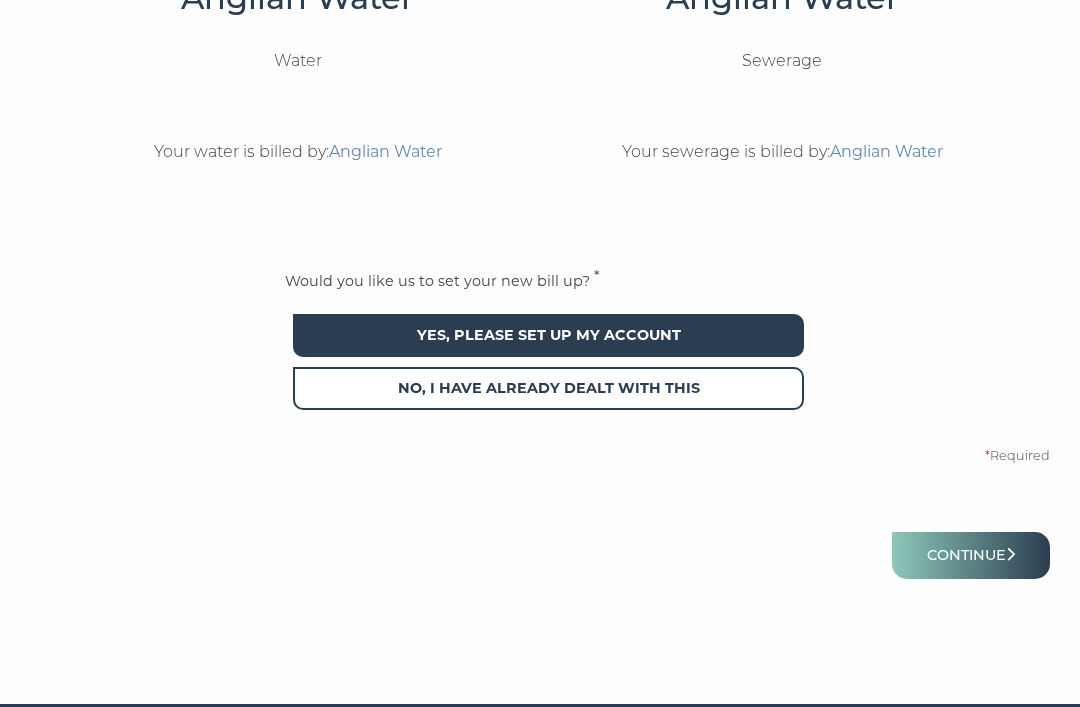 click on "Continue" at bounding box center [971, 555] 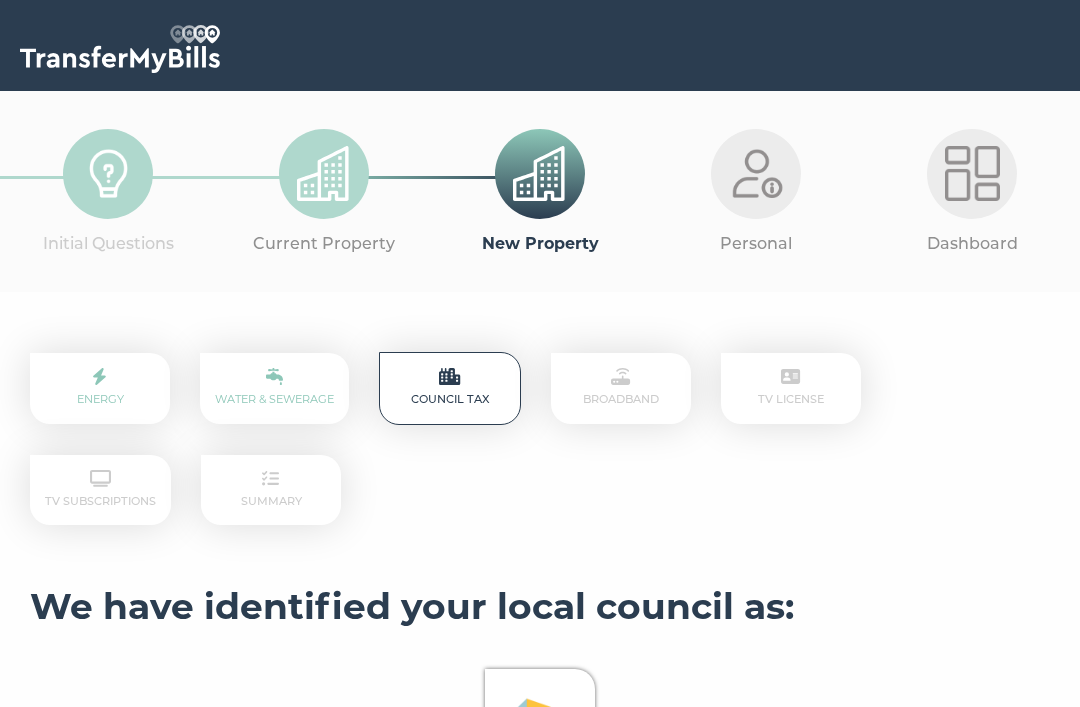 scroll, scrollTop: 0, scrollLeft: 0, axis: both 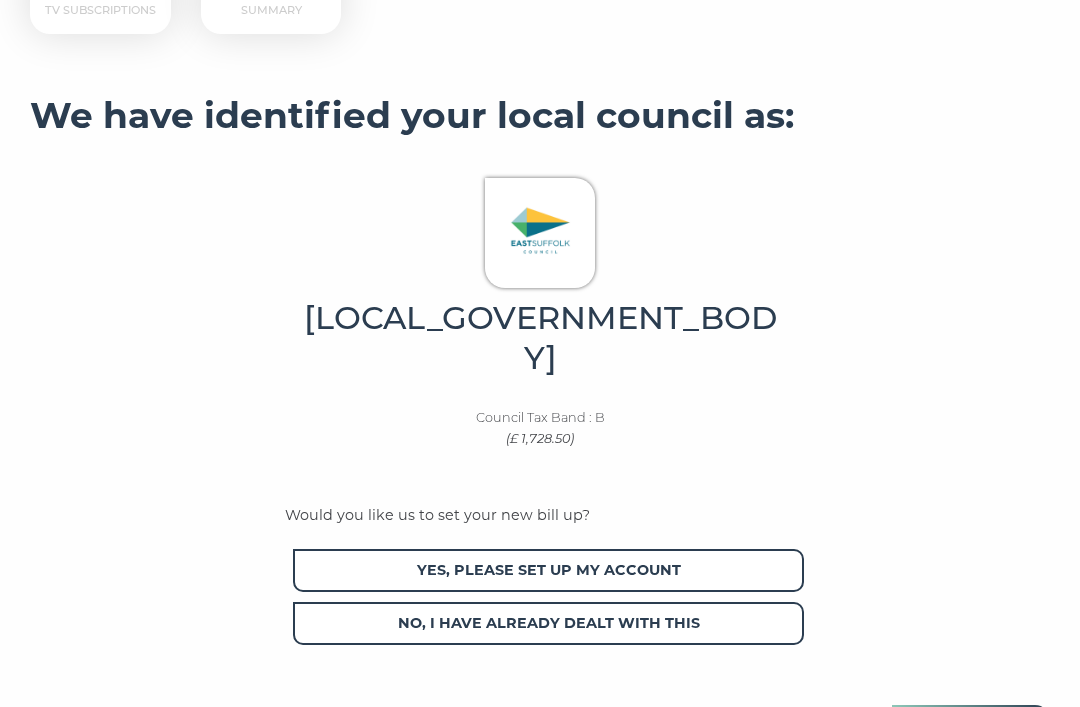 click on "Yes, please set up my account" at bounding box center [548, 570] 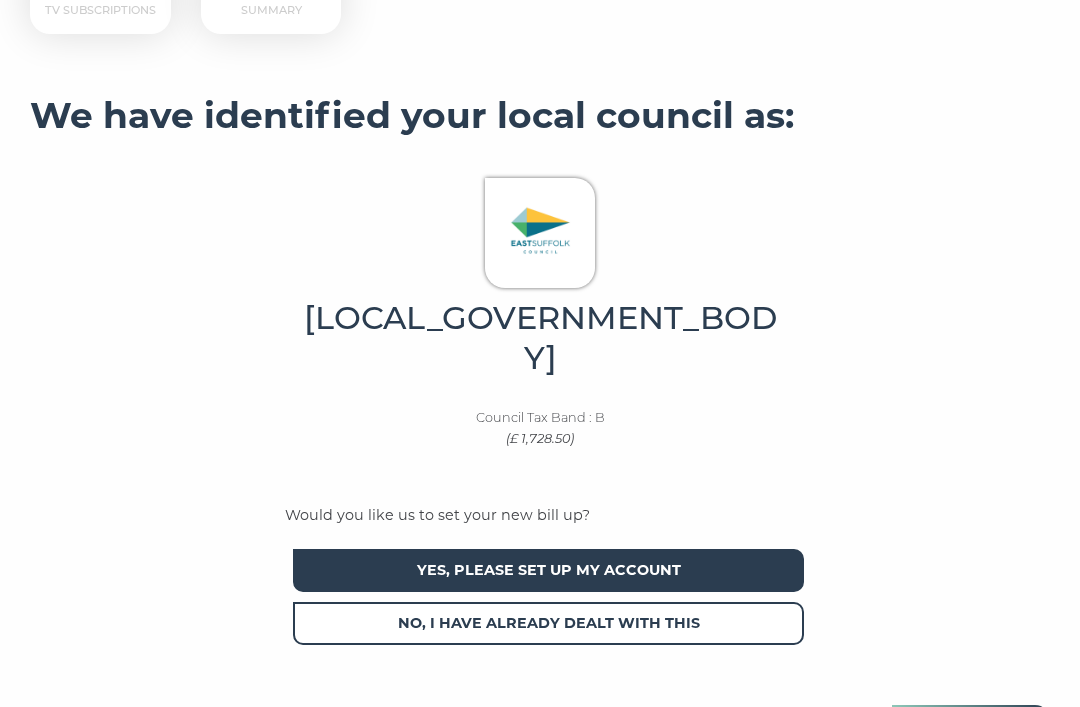 click on "Continue" at bounding box center (971, 728) 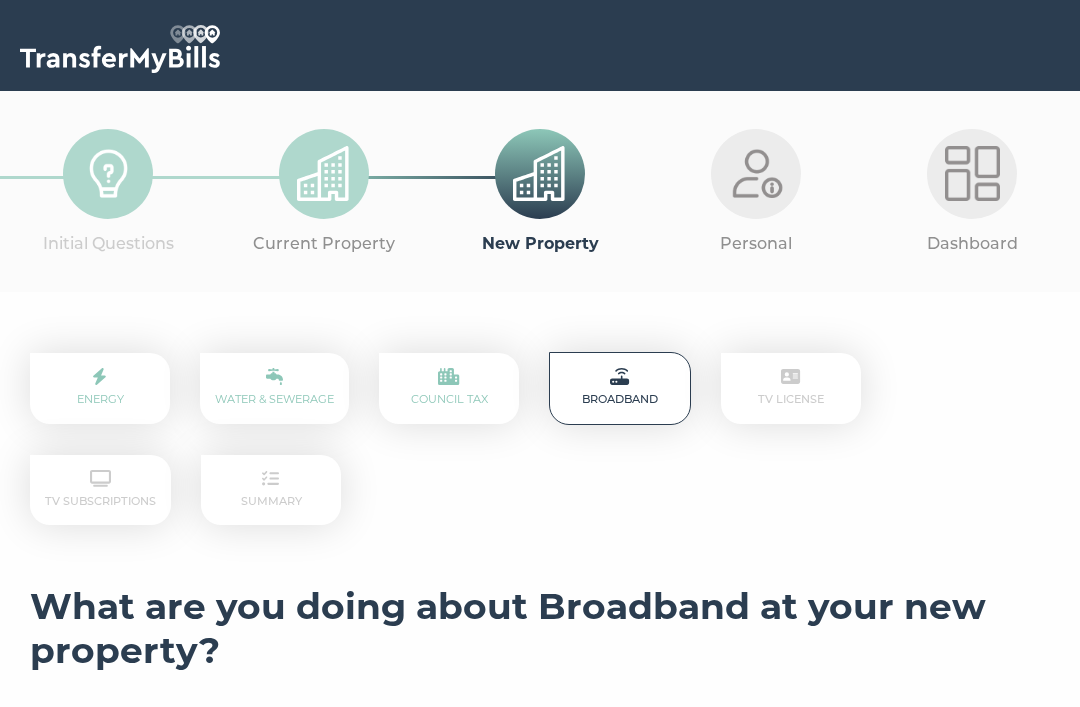 scroll, scrollTop: 0, scrollLeft: 0, axis: both 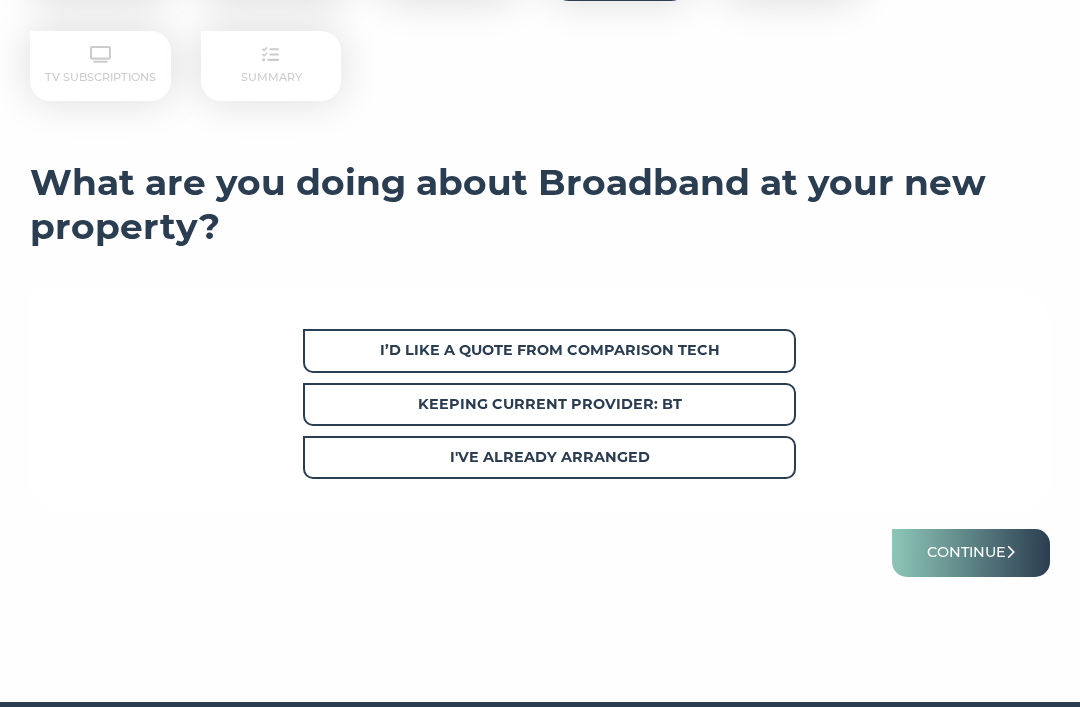 click on "Keeping current provider: BT" at bounding box center [549, 404] 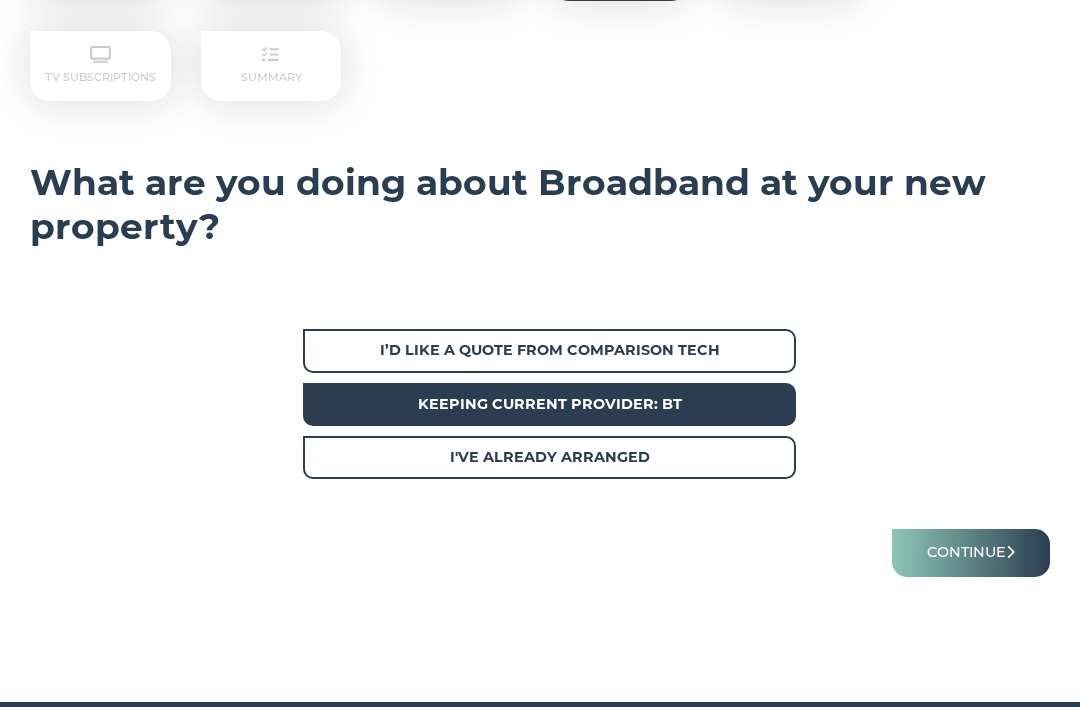 click on "I’d like a quote from Comparison Tech" at bounding box center [549, 350] 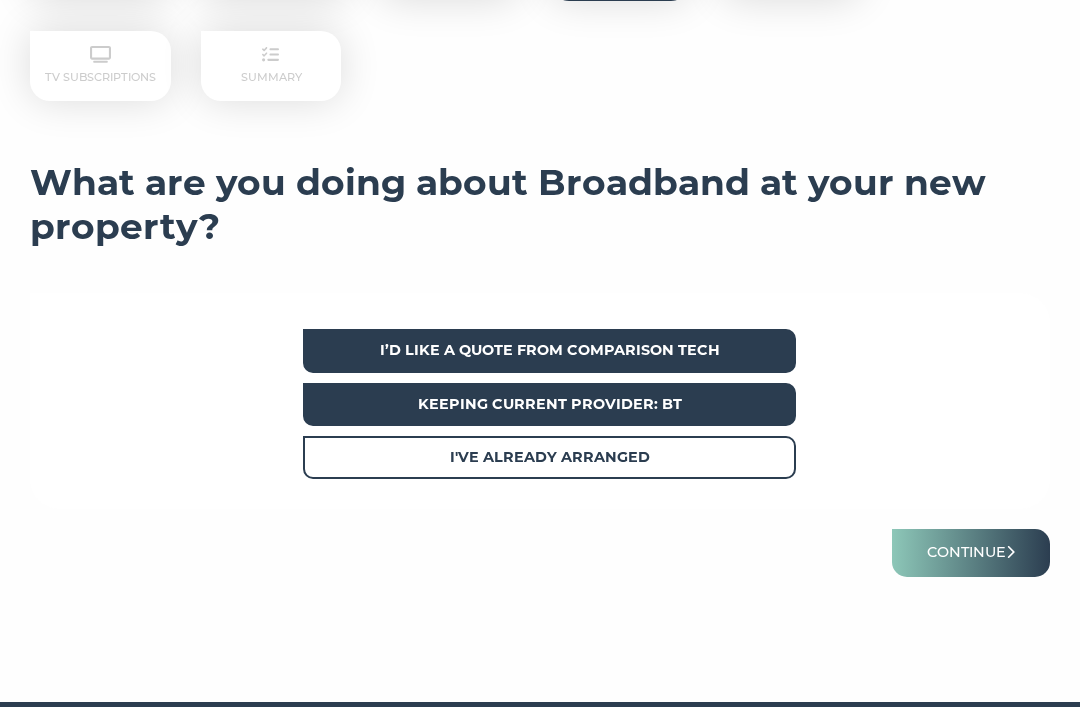 click on "Continue" at bounding box center [971, 552] 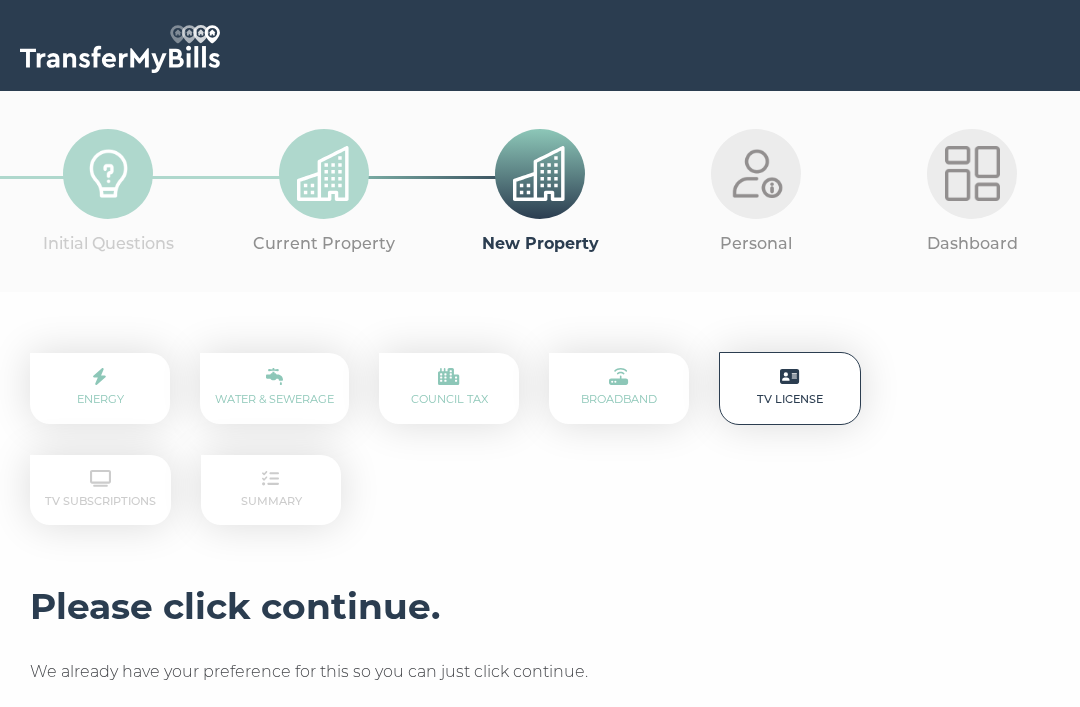 scroll, scrollTop: 0, scrollLeft: 0, axis: both 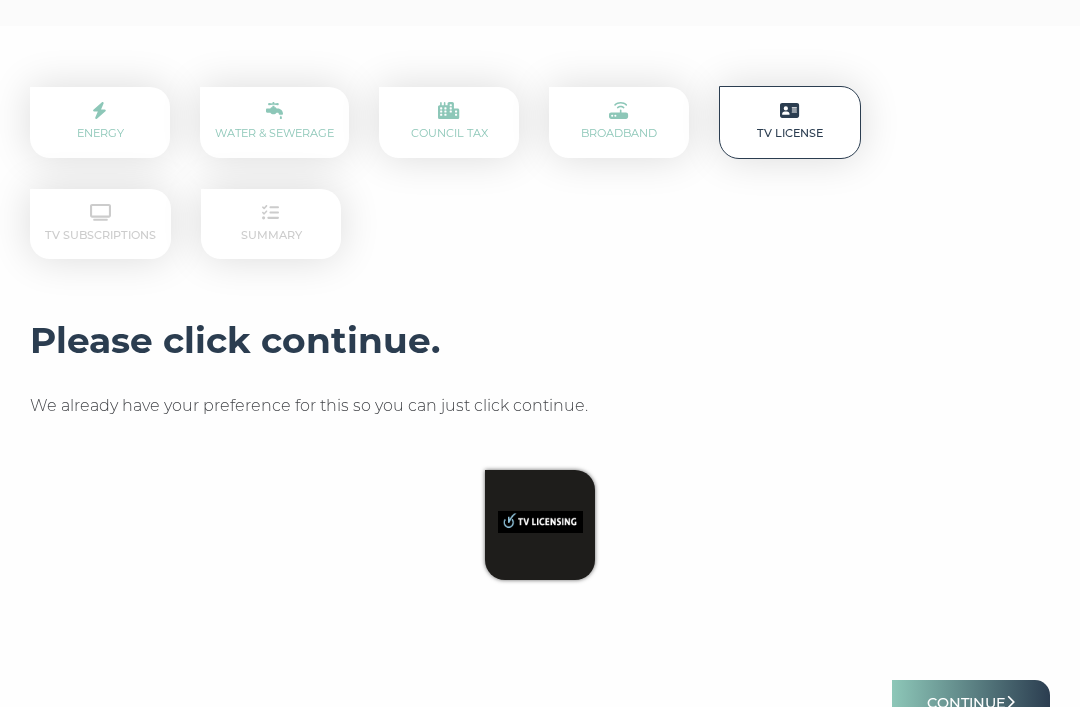 click on "Continue" at bounding box center [971, 704] 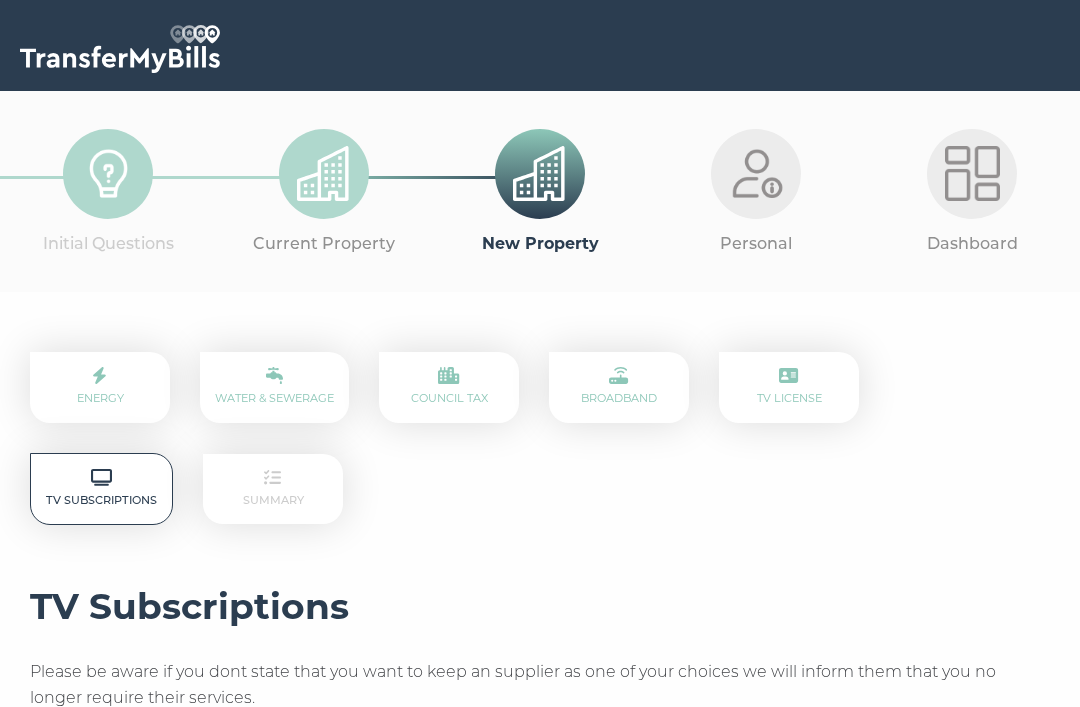 scroll, scrollTop: 0, scrollLeft: 0, axis: both 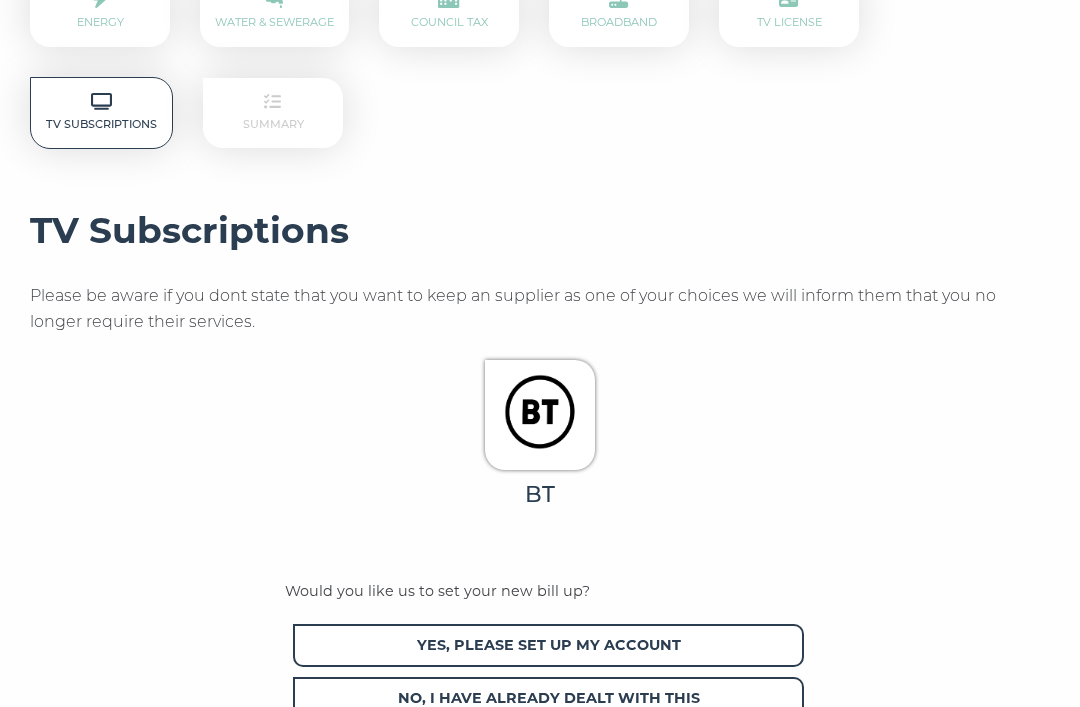 click on "Yes, please set up my account" at bounding box center (548, 646) 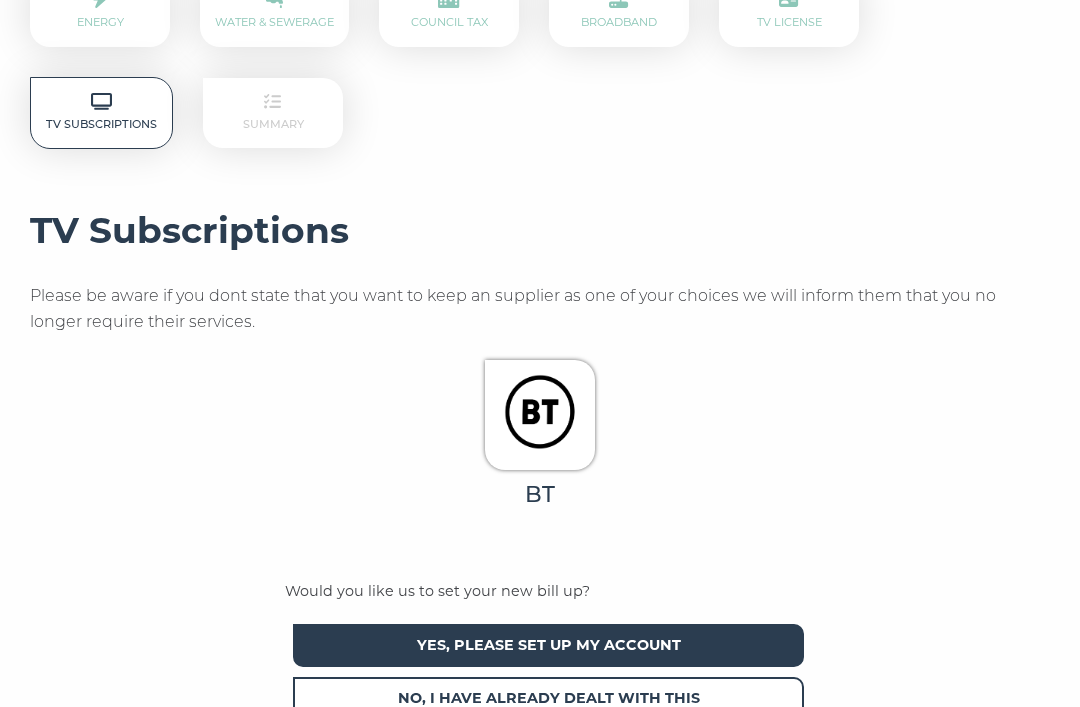 click on "Continue" at bounding box center [971, 754] 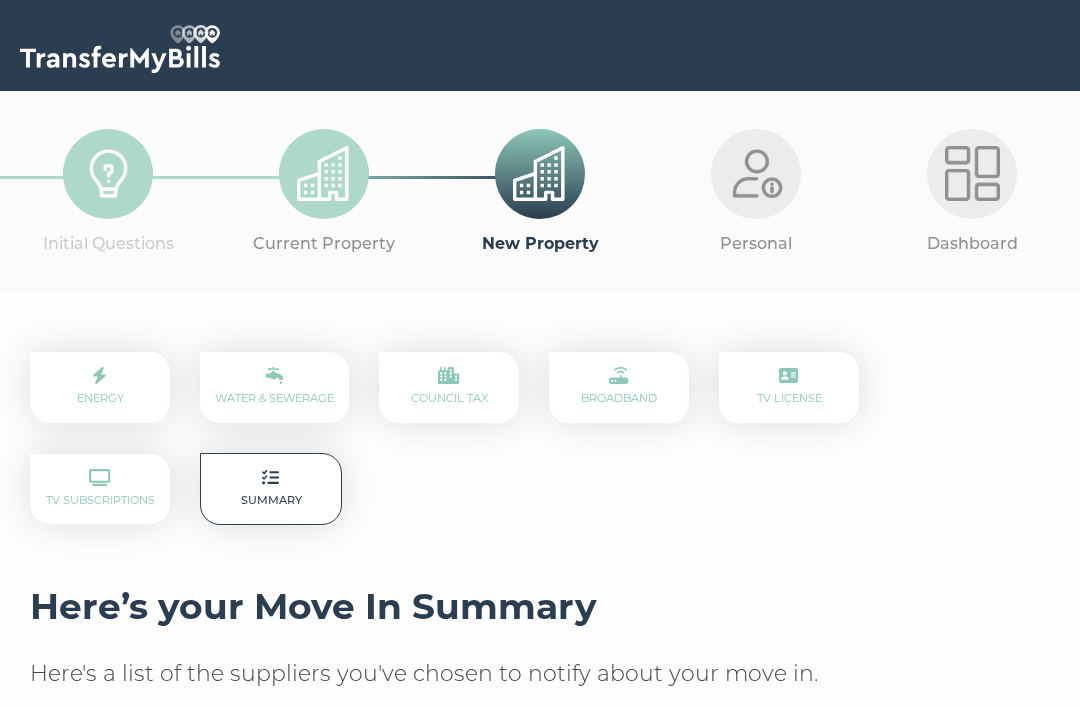 scroll, scrollTop: 0, scrollLeft: 0, axis: both 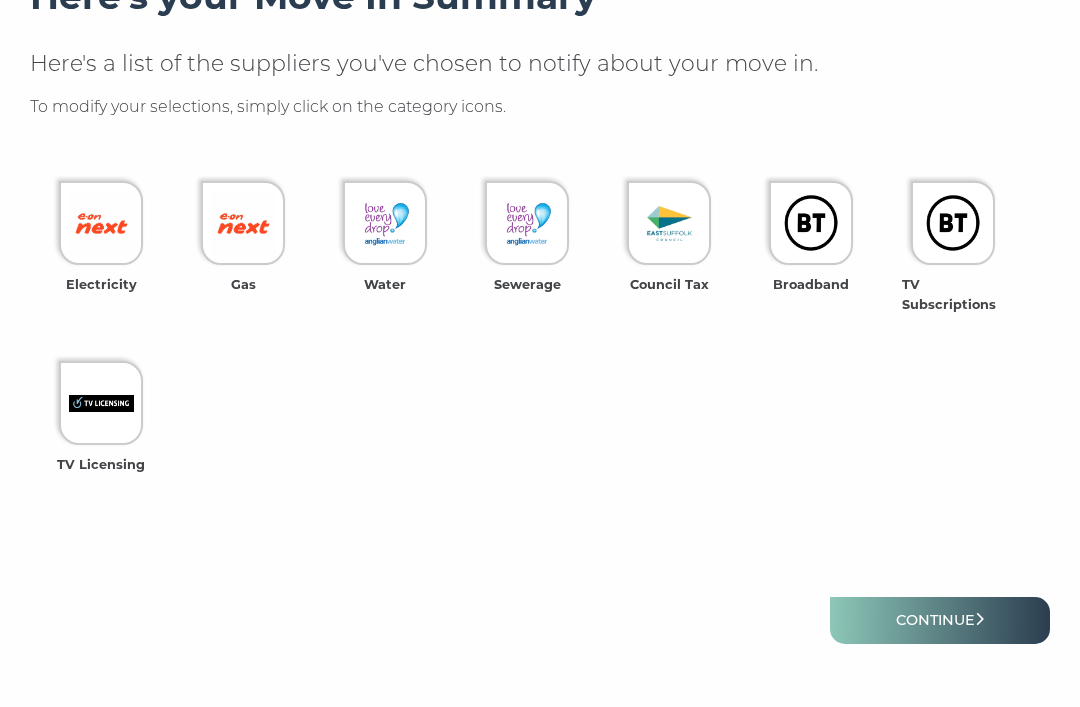 click on "Continue" at bounding box center (940, 620) 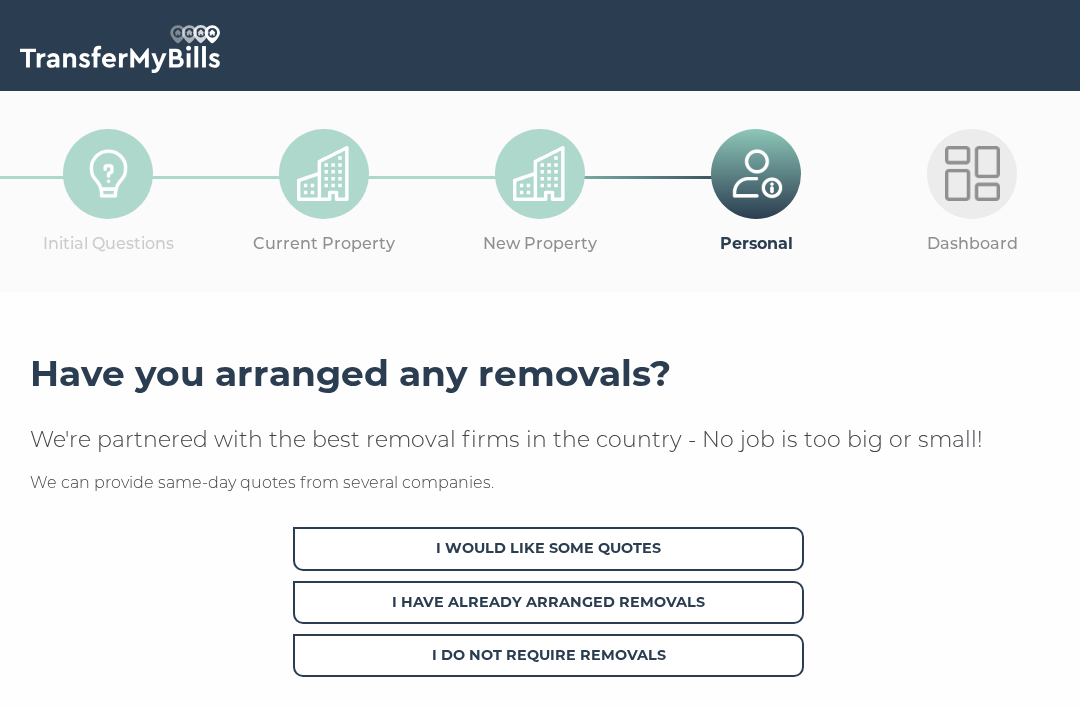 scroll, scrollTop: 0, scrollLeft: 0, axis: both 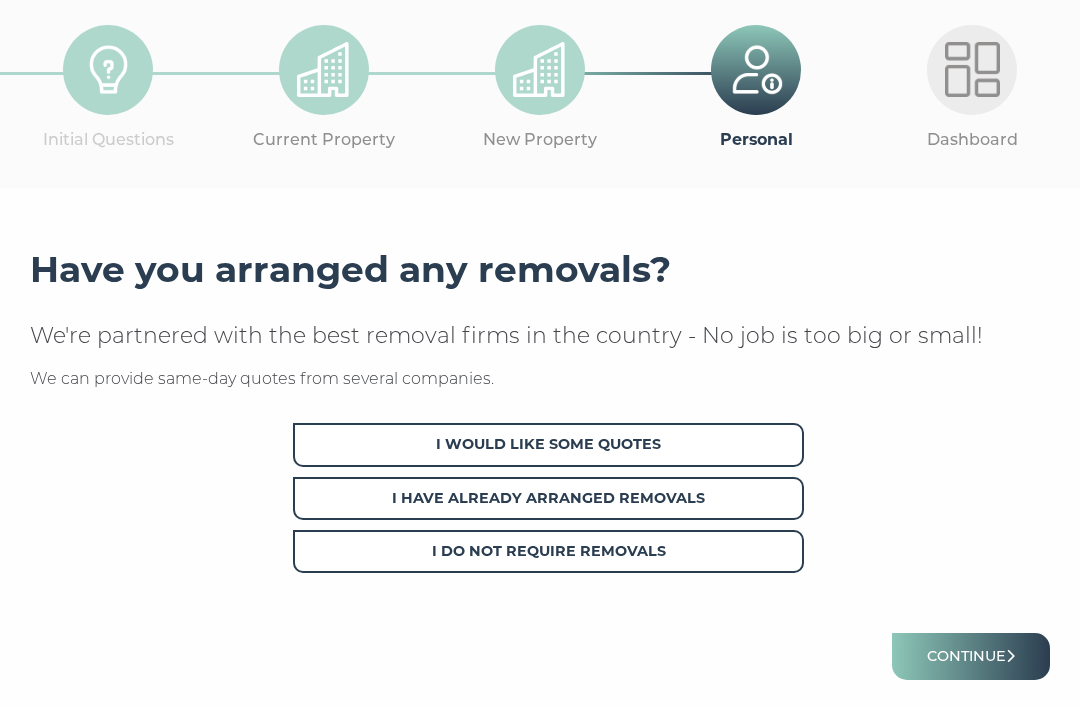click on "I Do Not Require Removals" at bounding box center [548, 552] 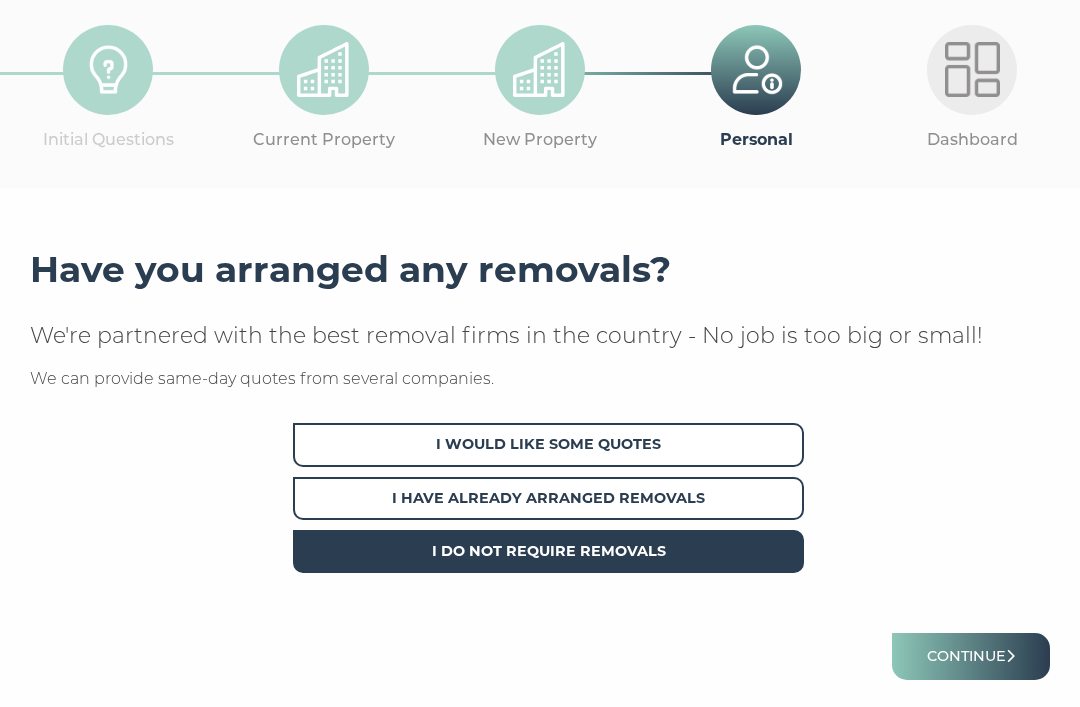 click on "Continue" at bounding box center (971, 657) 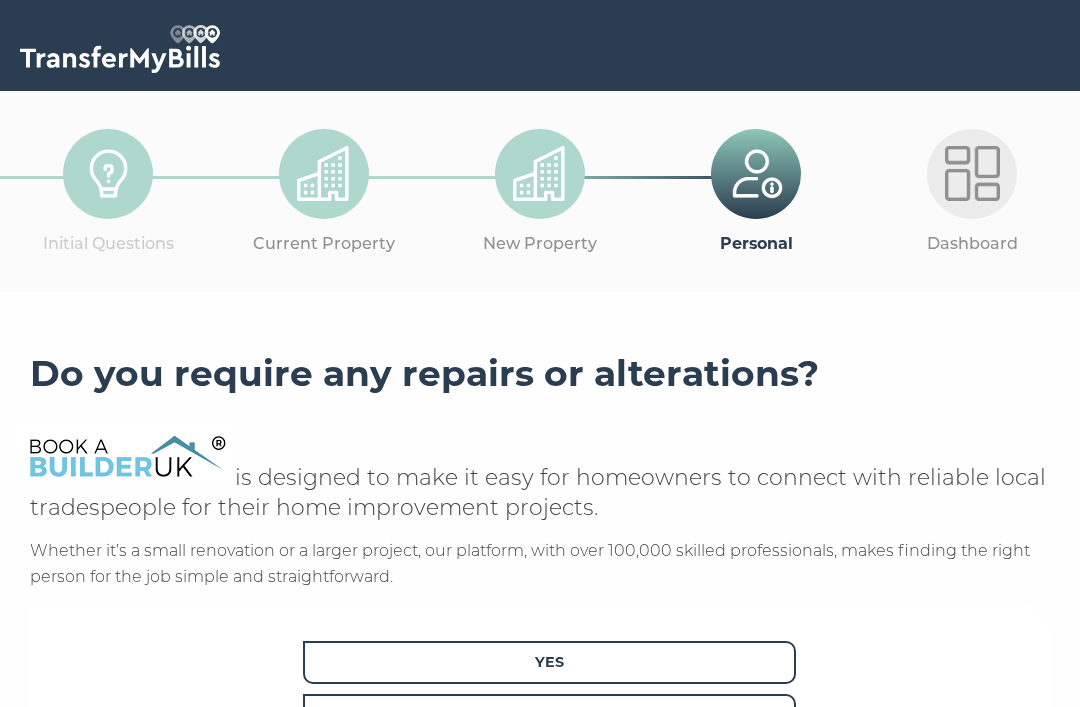 scroll, scrollTop: 0, scrollLeft: 0, axis: both 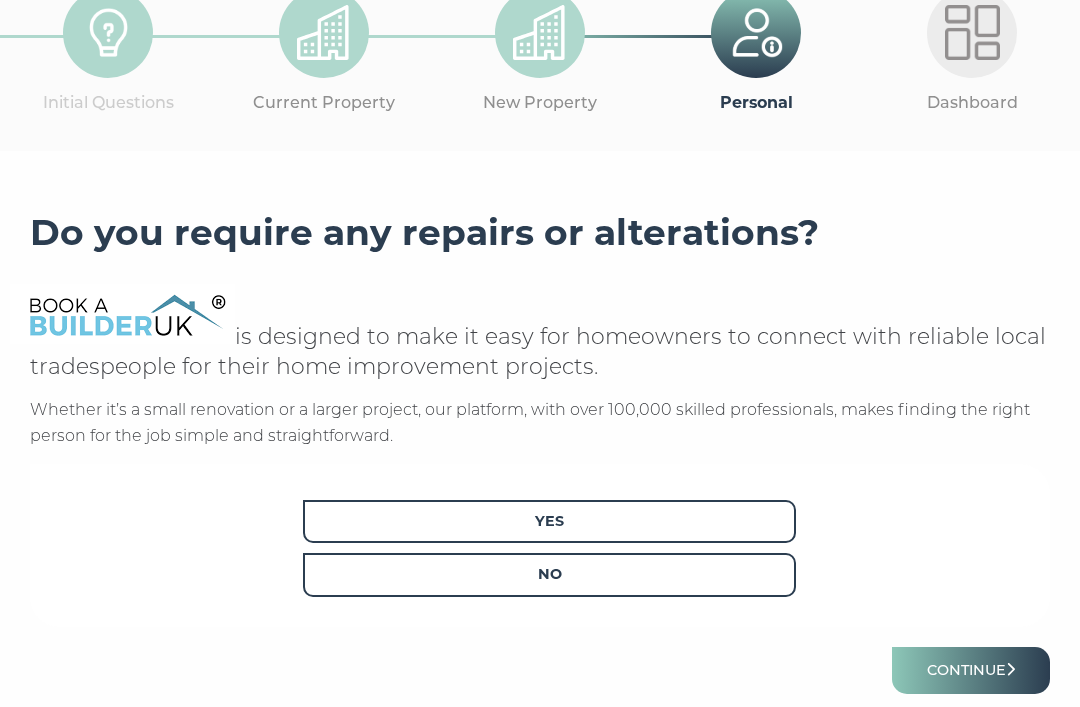 click on "Yes" at bounding box center [549, 521] 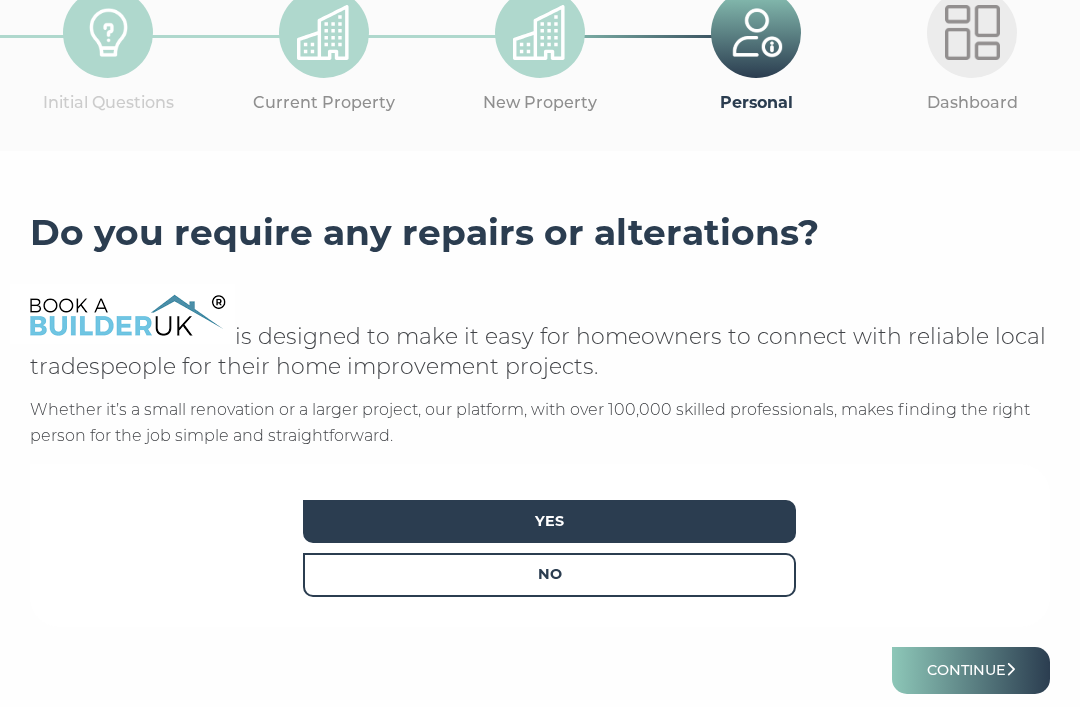 click on "Continue" at bounding box center [971, 670] 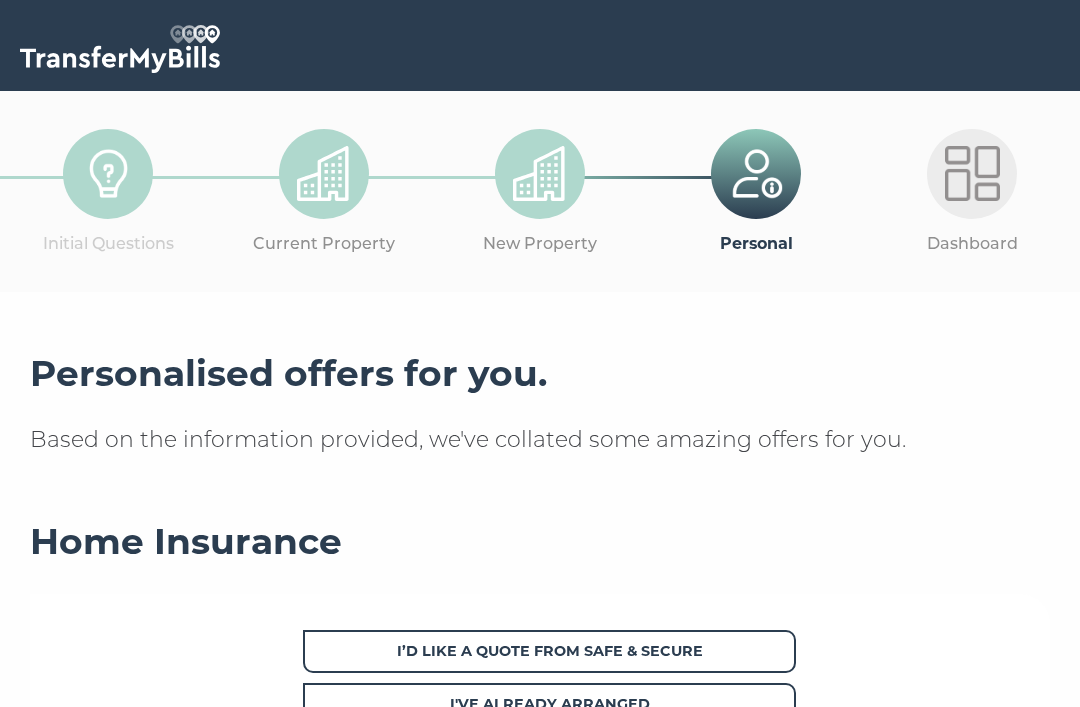 scroll, scrollTop: 0, scrollLeft: 0, axis: both 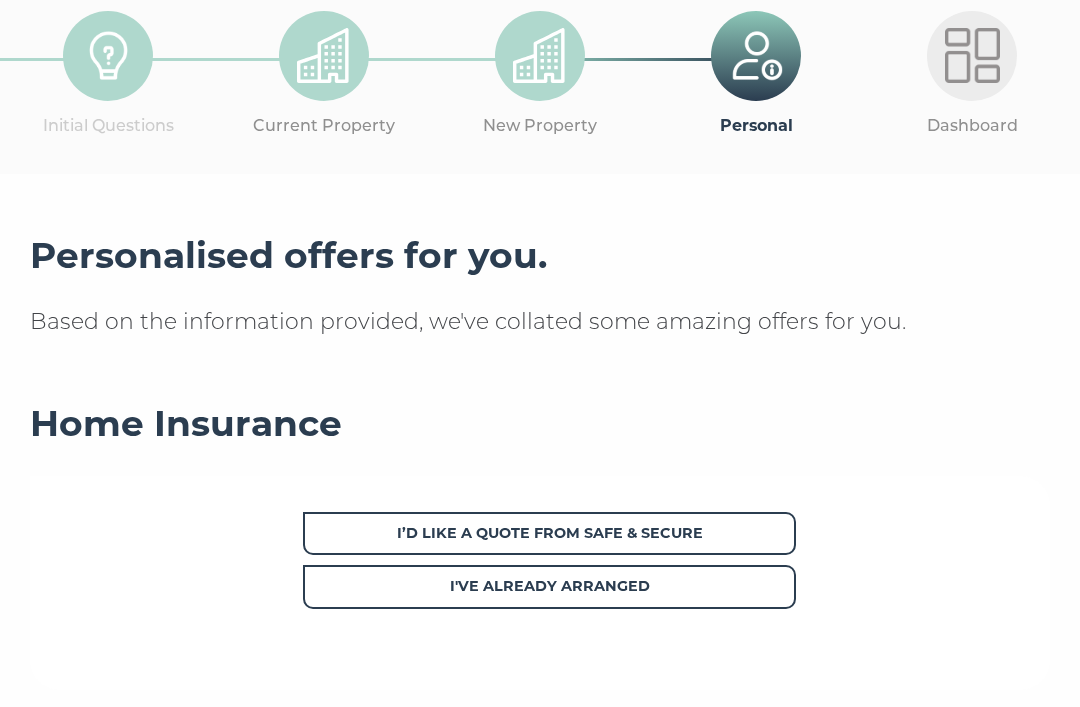 click on "I've already arranged" at bounding box center [549, 586] 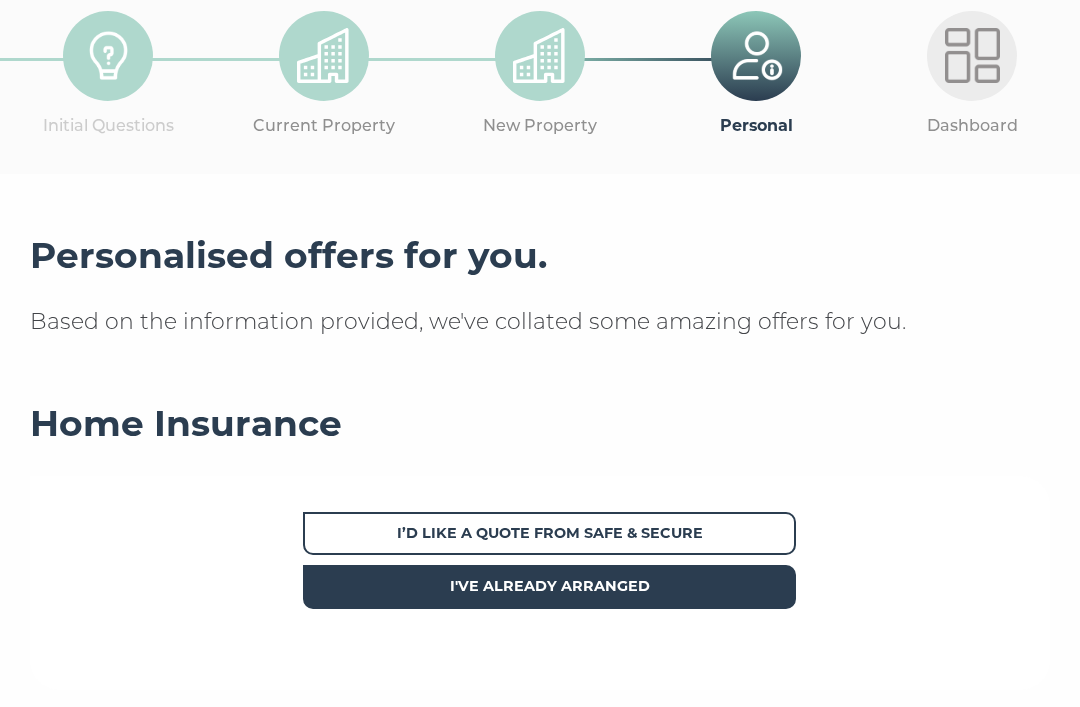 click on "Continue" at bounding box center [971, 733] 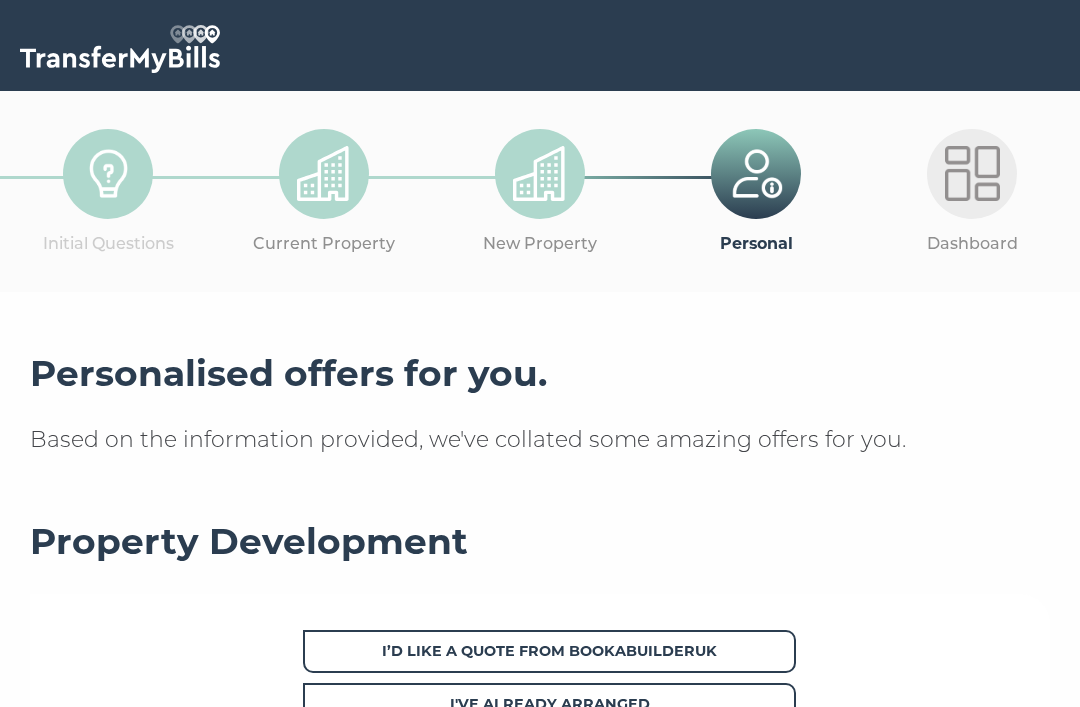 scroll, scrollTop: 0, scrollLeft: 0, axis: both 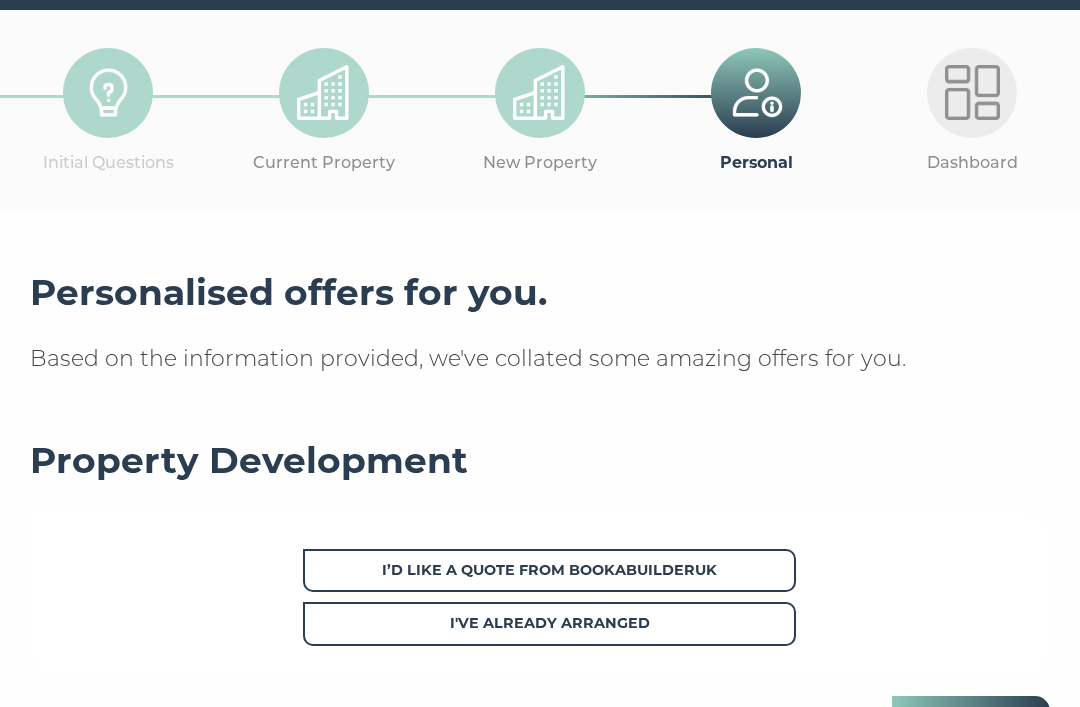 click on "I’d like a quote from  BookABuilderUK" at bounding box center (549, 571) 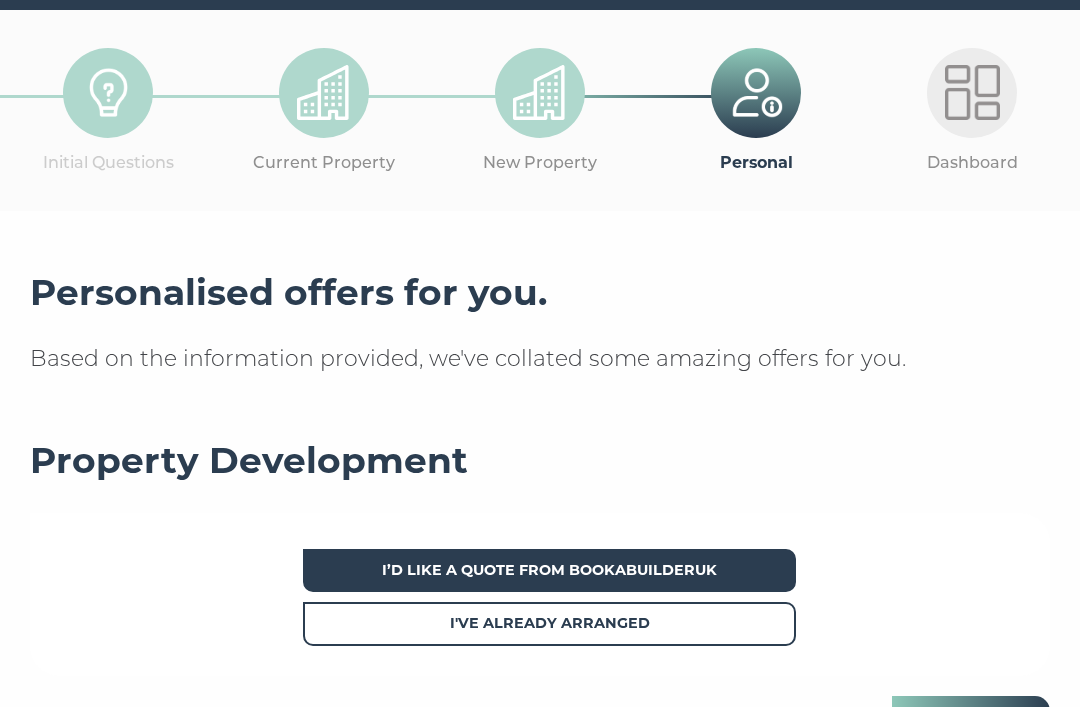 click on "Continue" at bounding box center [971, 720] 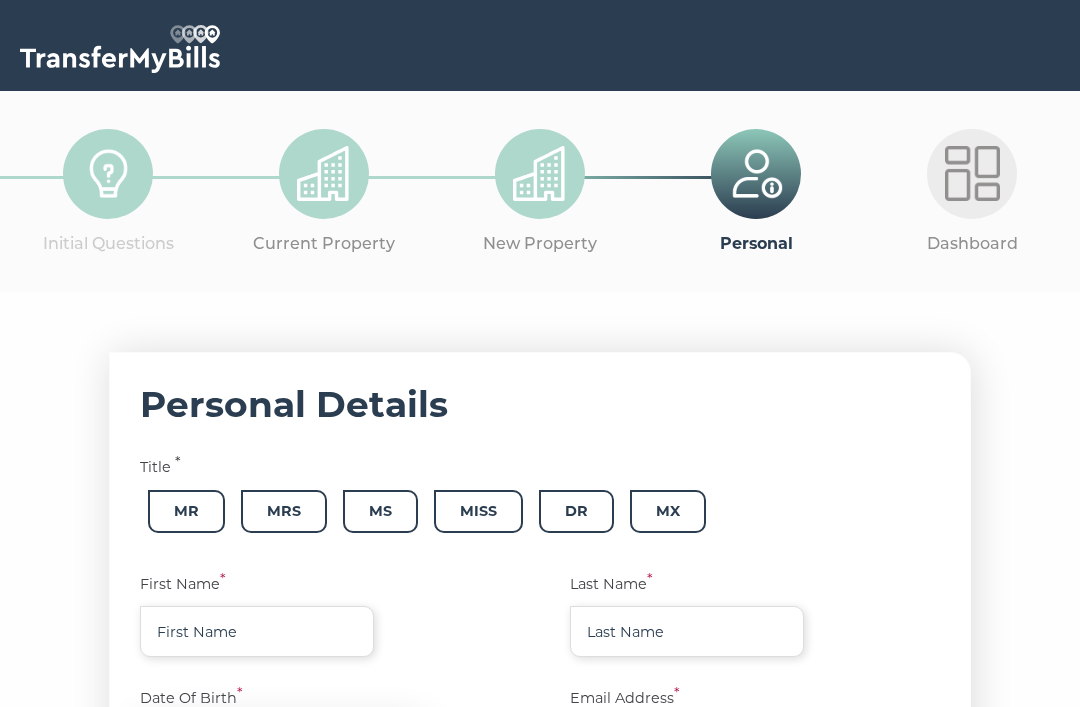 scroll, scrollTop: 0, scrollLeft: 0, axis: both 